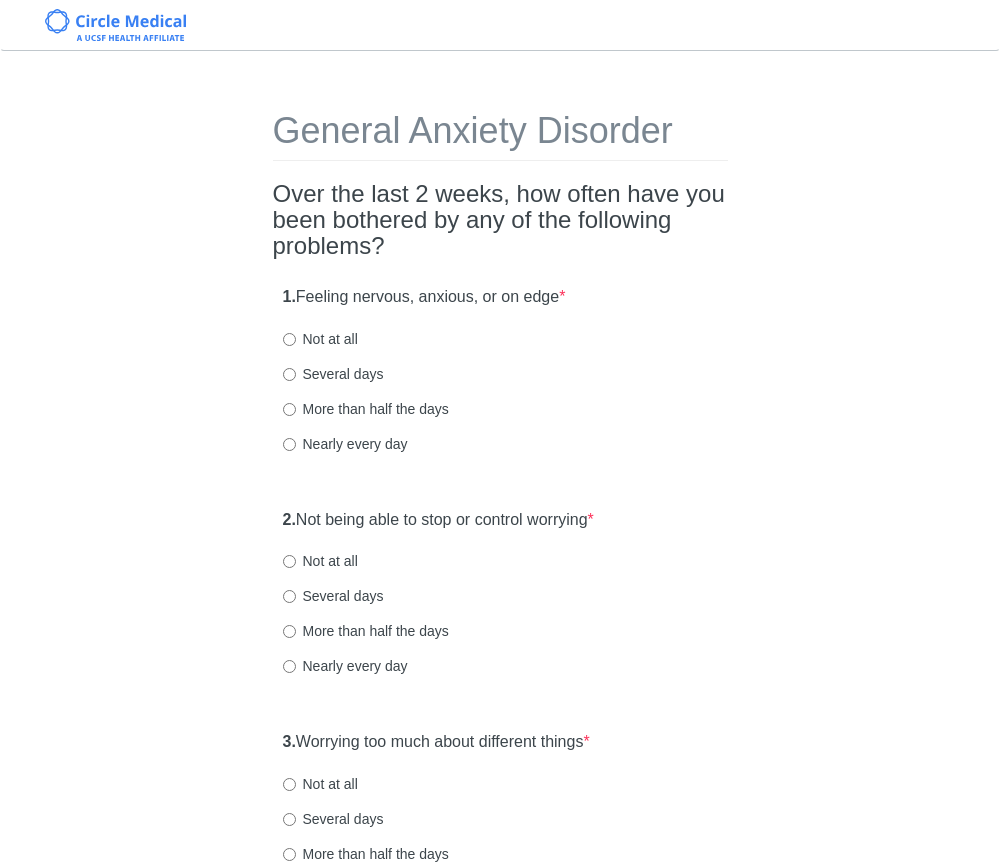 scroll, scrollTop: 0, scrollLeft: 0, axis: both 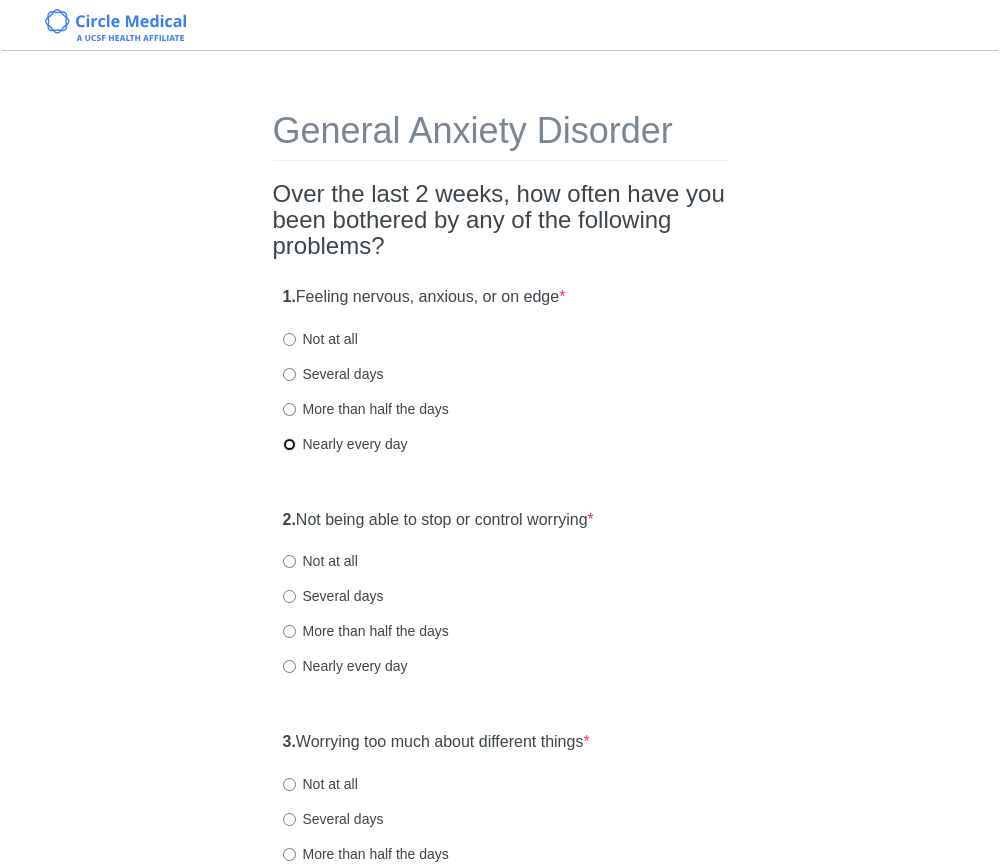 click on "Nearly every day" at bounding box center [289, 444] 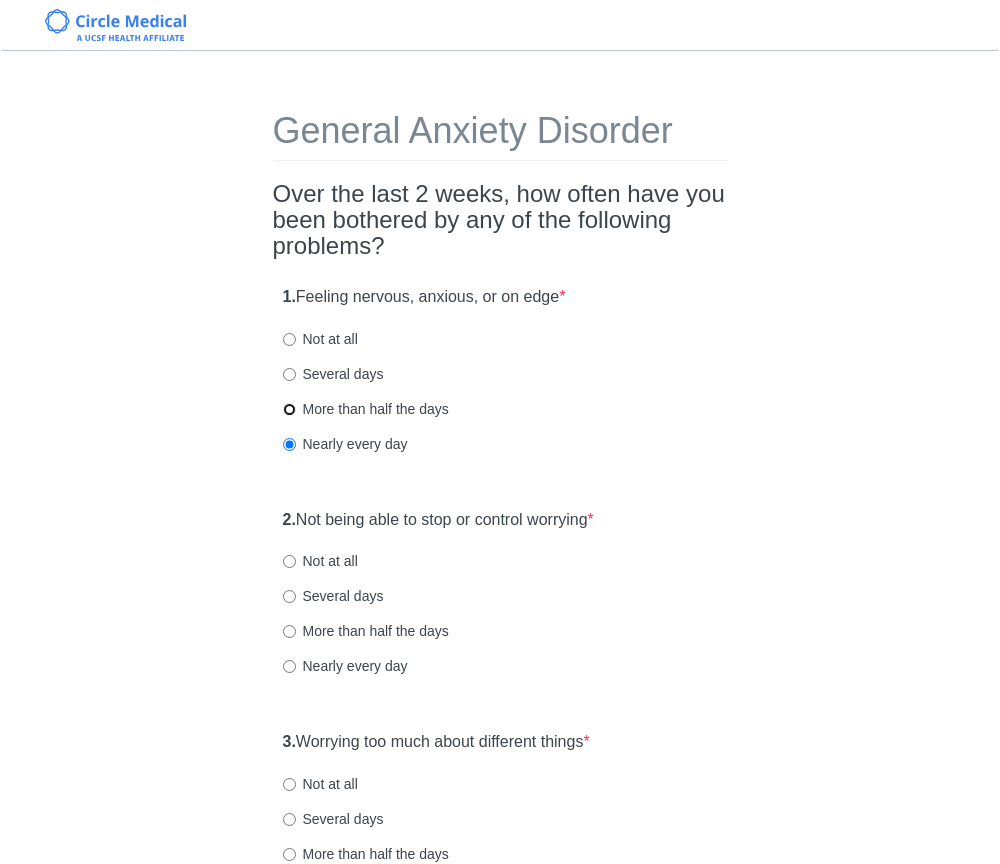 click on "More than half the days" at bounding box center (289, 409) 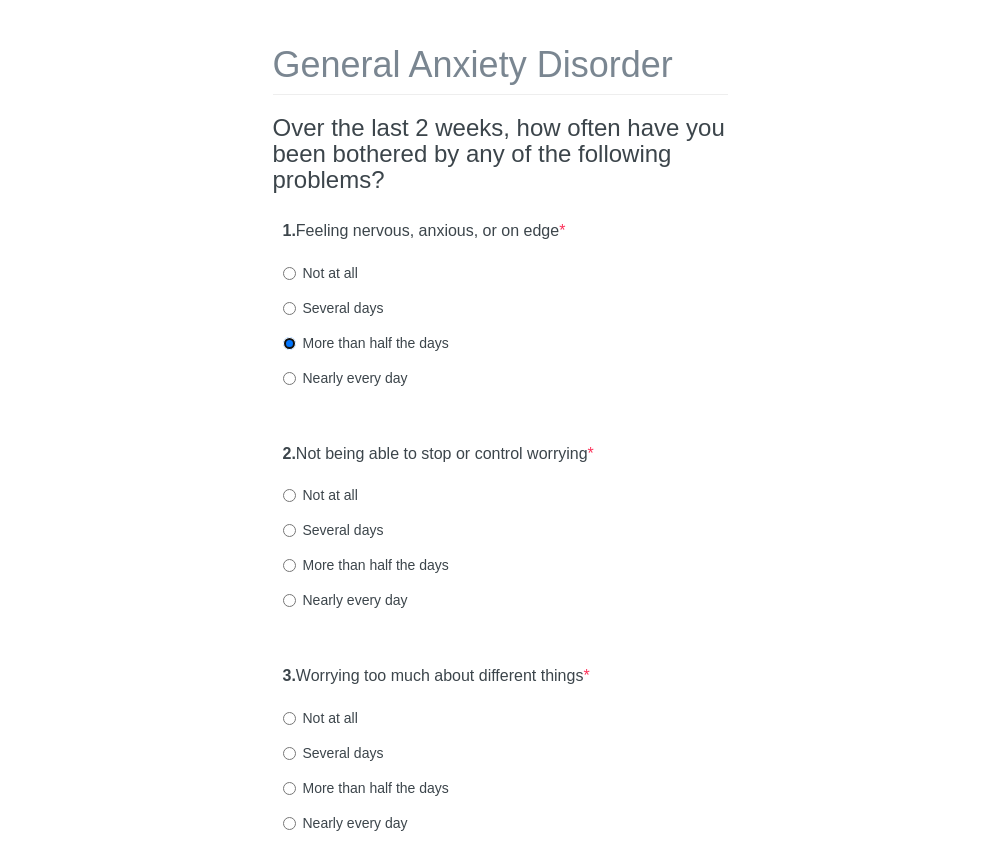 scroll, scrollTop: 323, scrollLeft: 0, axis: vertical 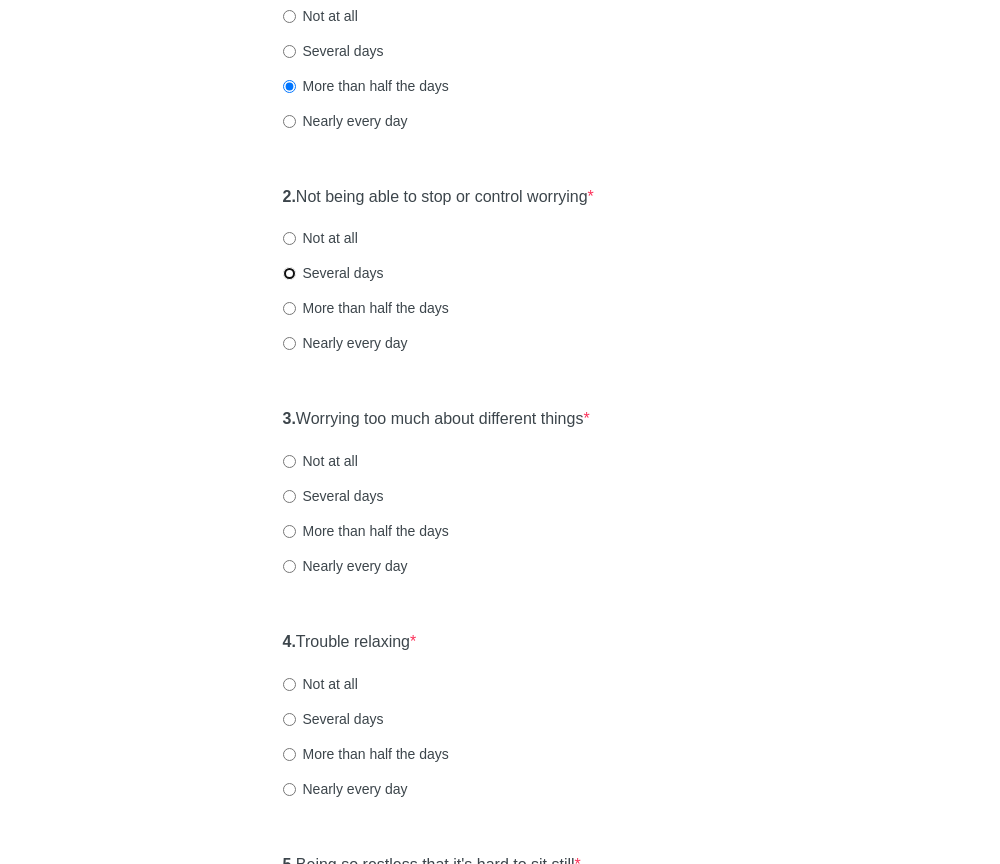 click on "Several days" at bounding box center [289, 273] 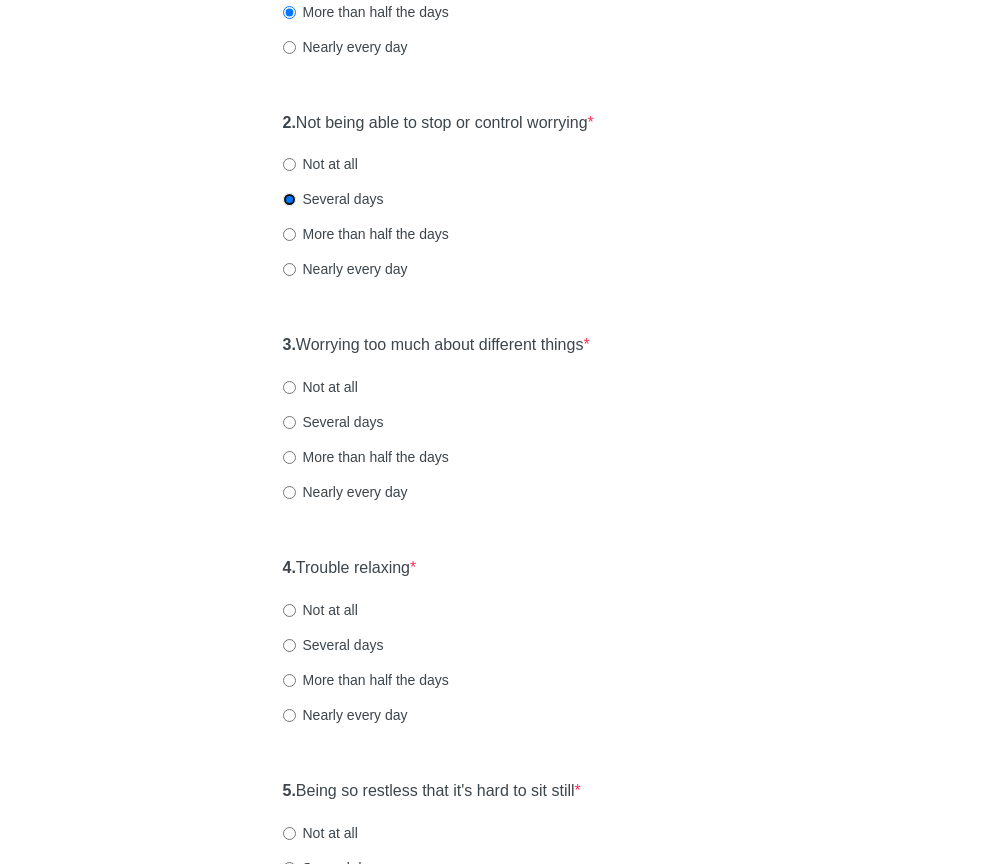 scroll, scrollTop: 418, scrollLeft: 0, axis: vertical 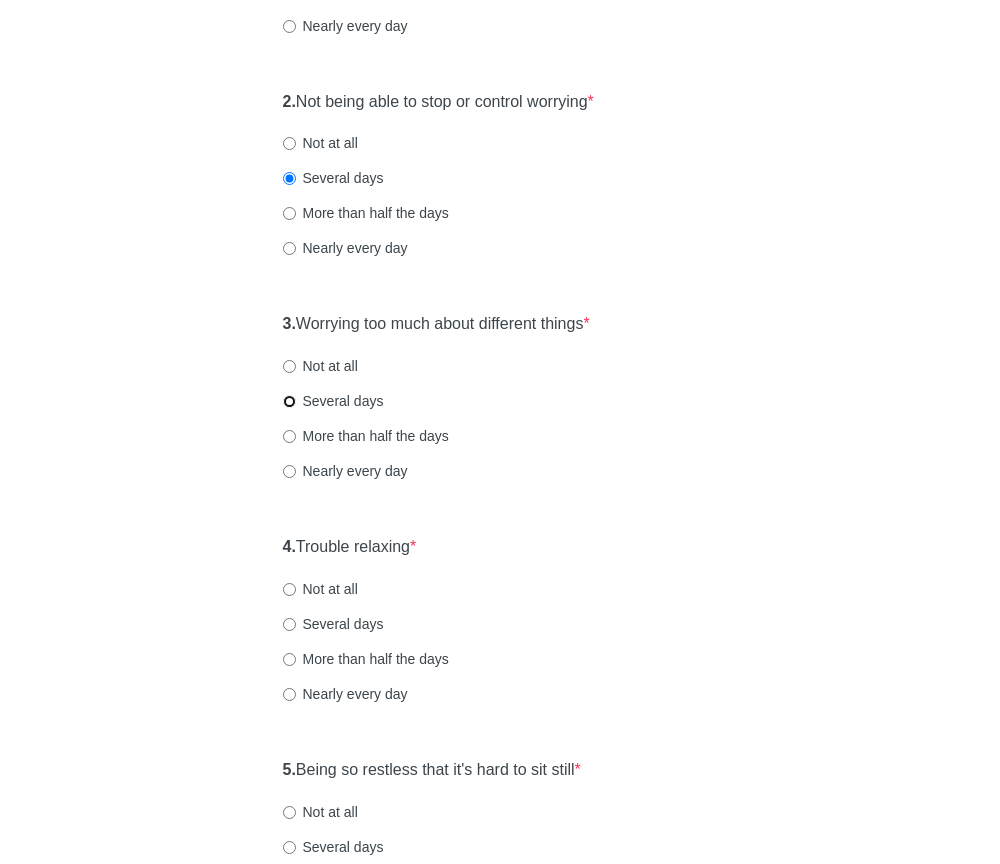 click on "Several days" at bounding box center [289, 401] 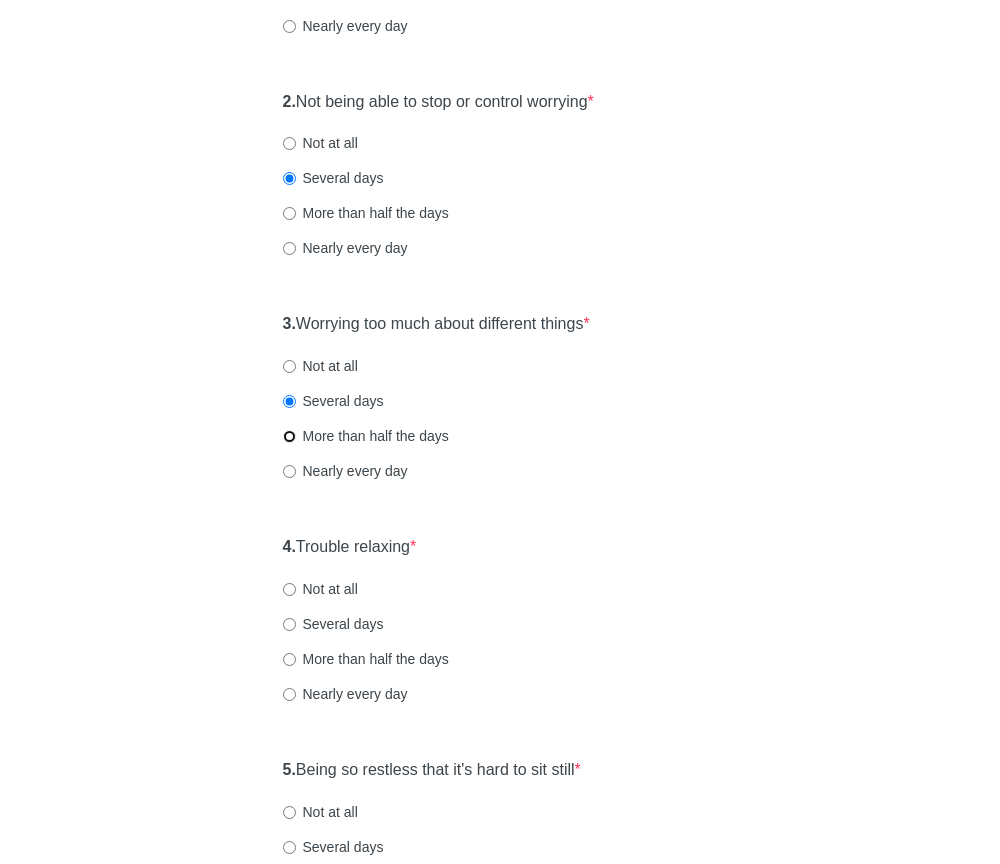 click on "More than half the days" at bounding box center [289, 436] 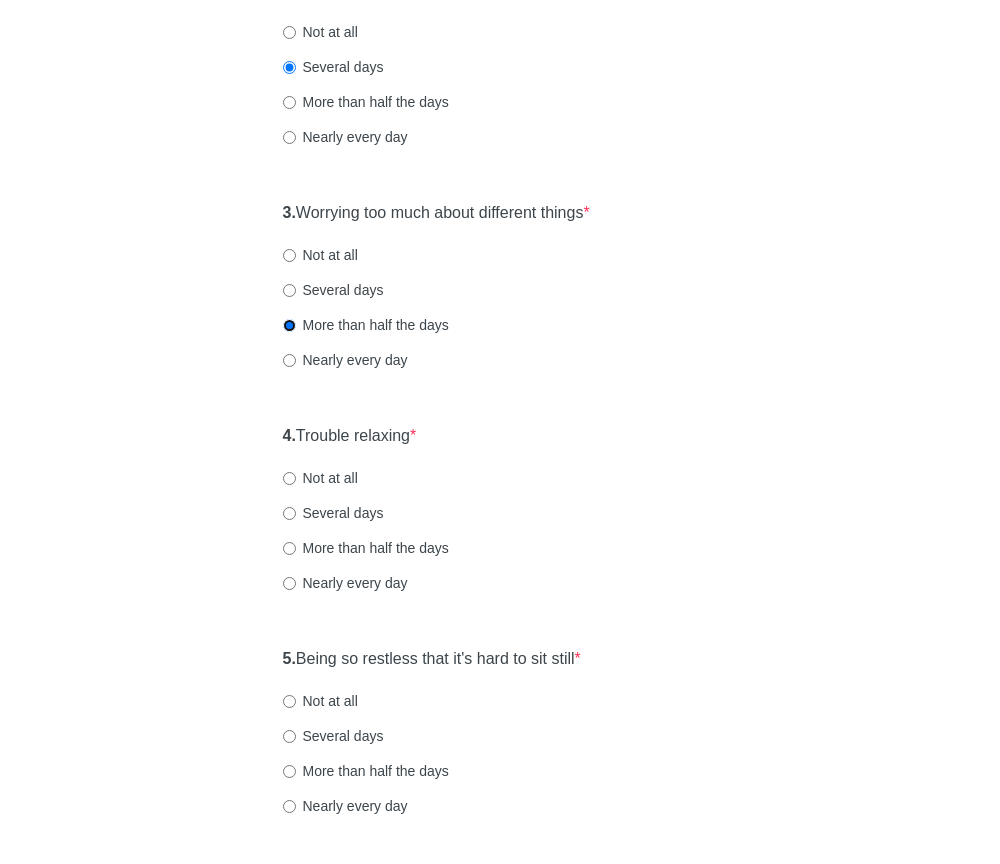 scroll, scrollTop: 606, scrollLeft: 0, axis: vertical 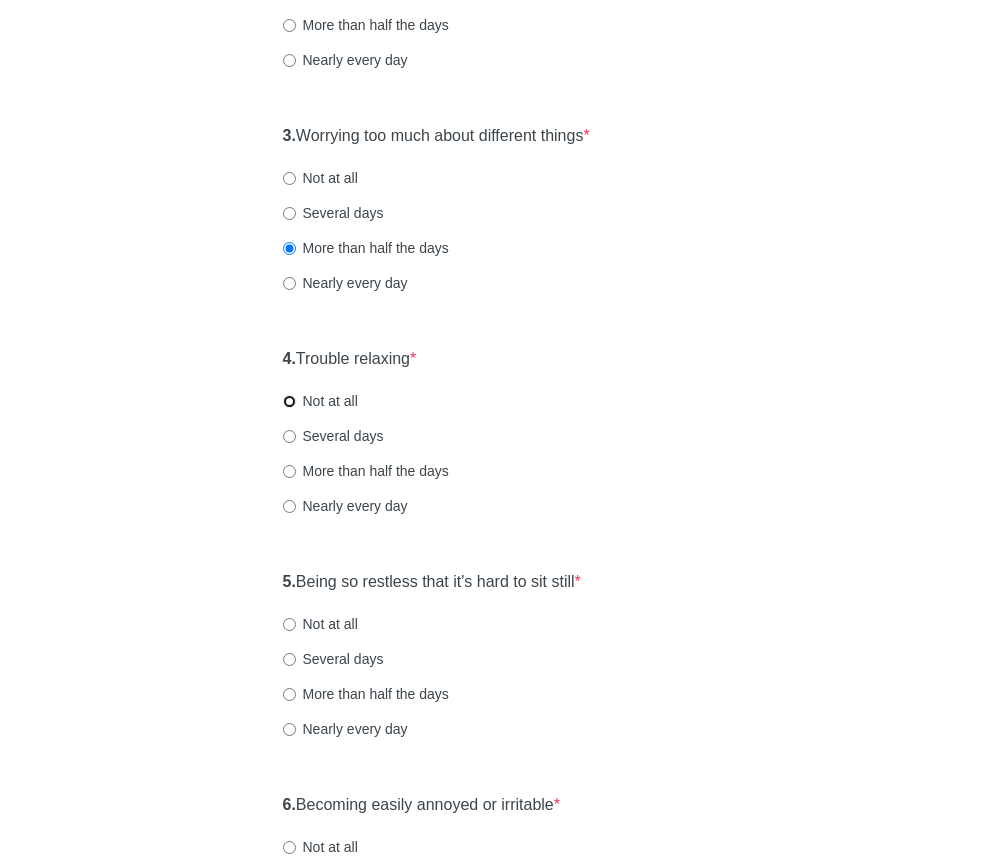 click on "Not at all" at bounding box center [289, 401] 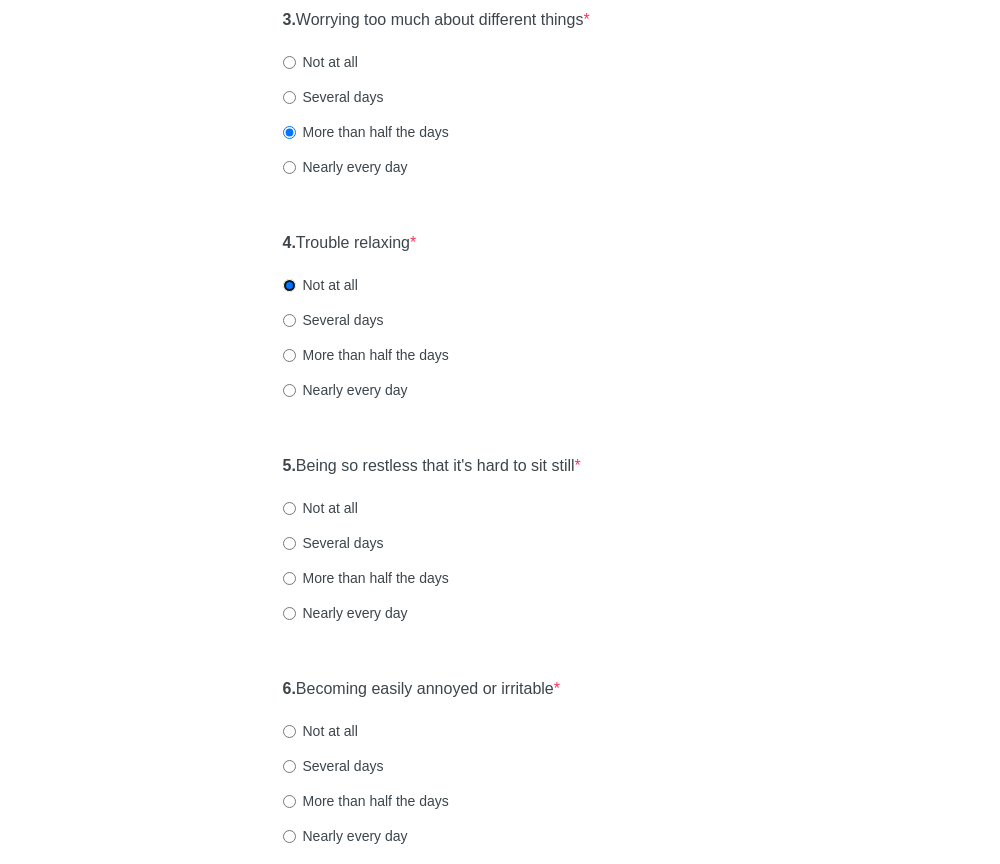 scroll, scrollTop: 752, scrollLeft: 0, axis: vertical 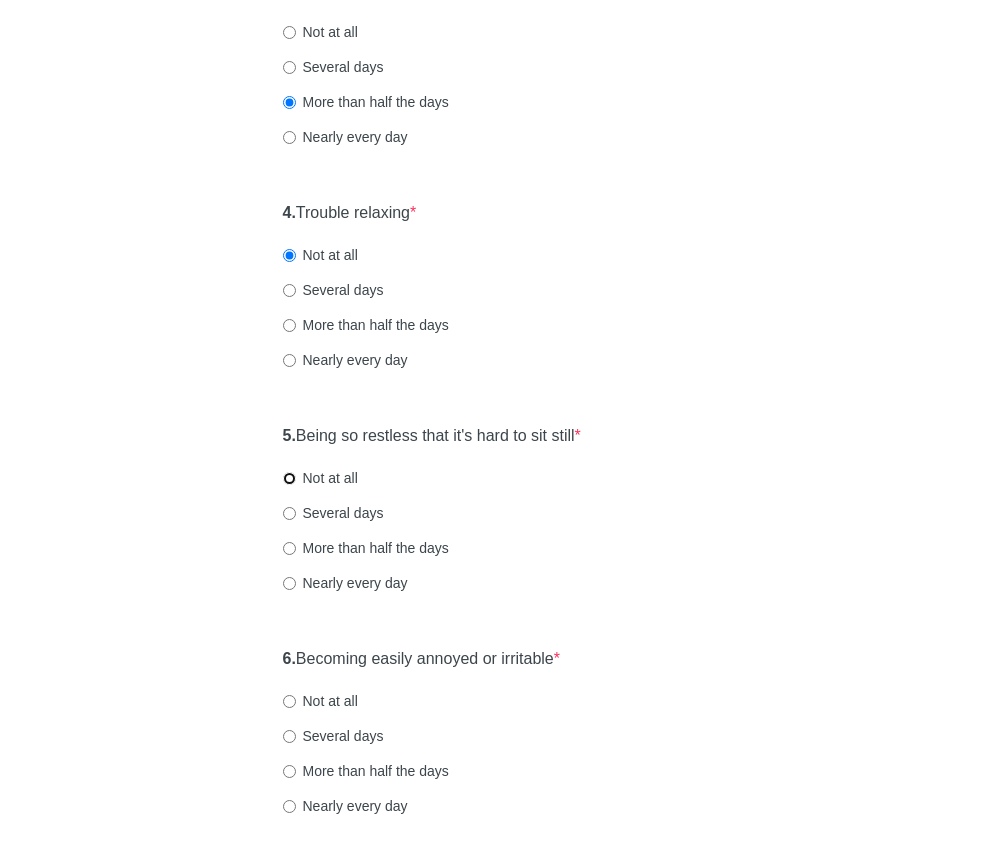 click on "Not at all" at bounding box center [289, 478] 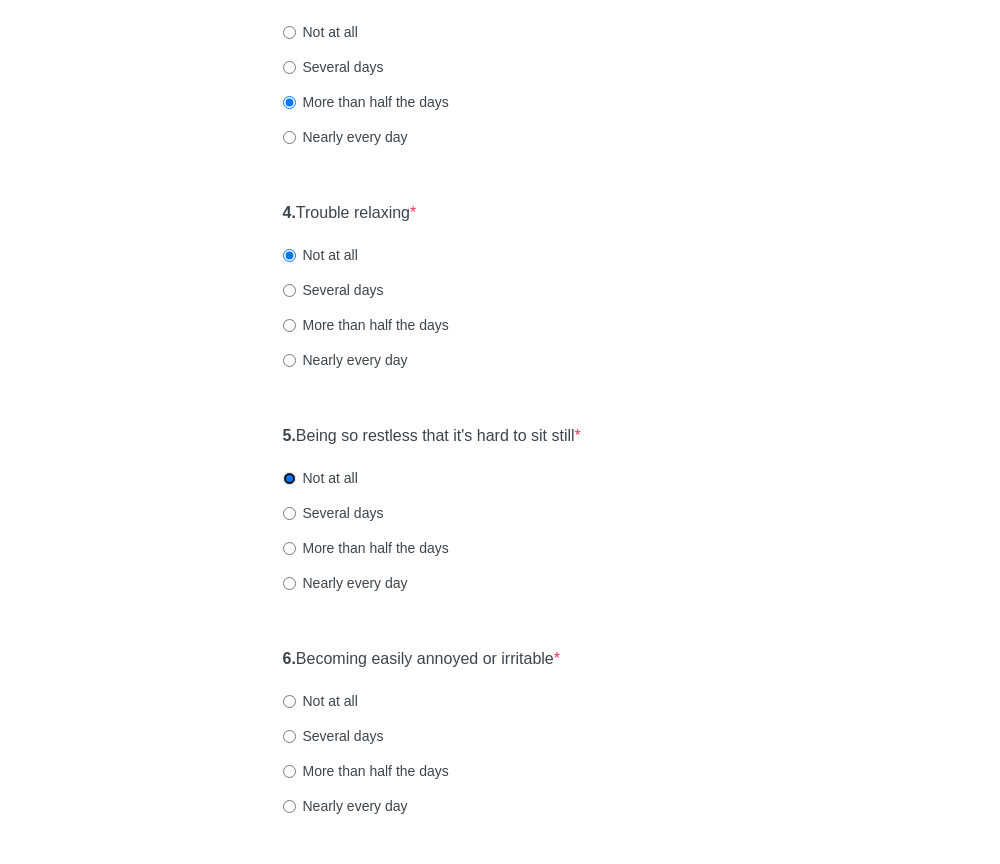 scroll, scrollTop: 1122, scrollLeft: 0, axis: vertical 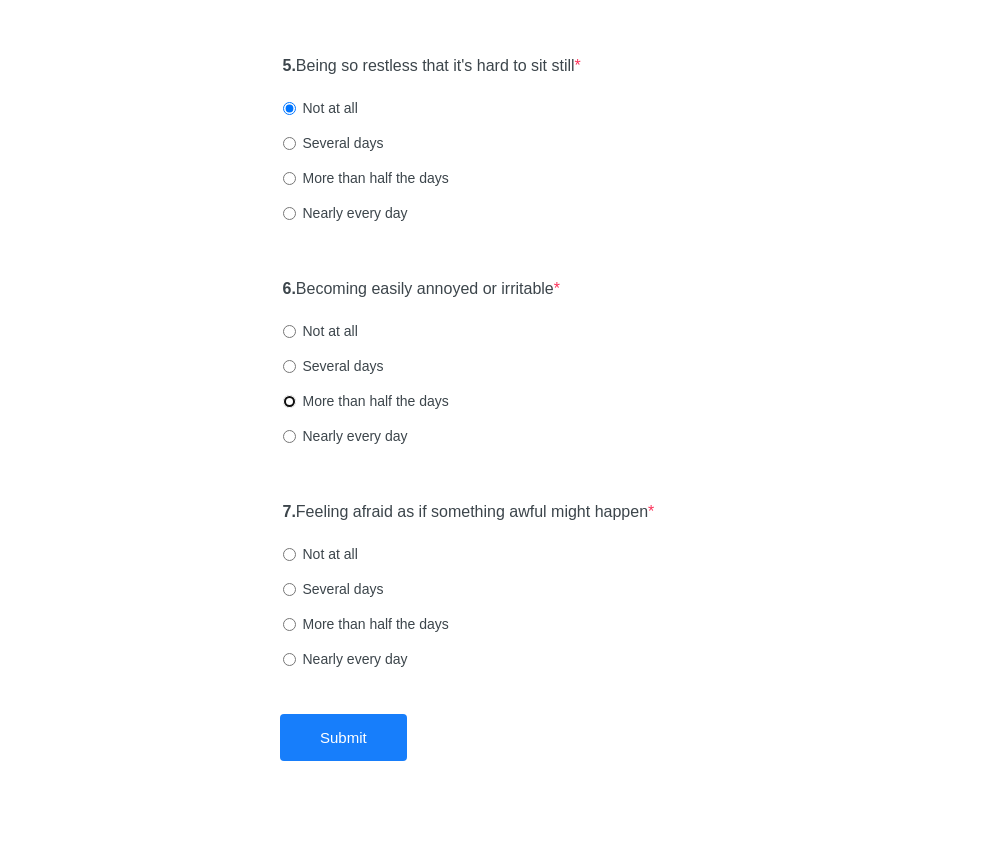 click on "More than half the days" at bounding box center (289, 401) 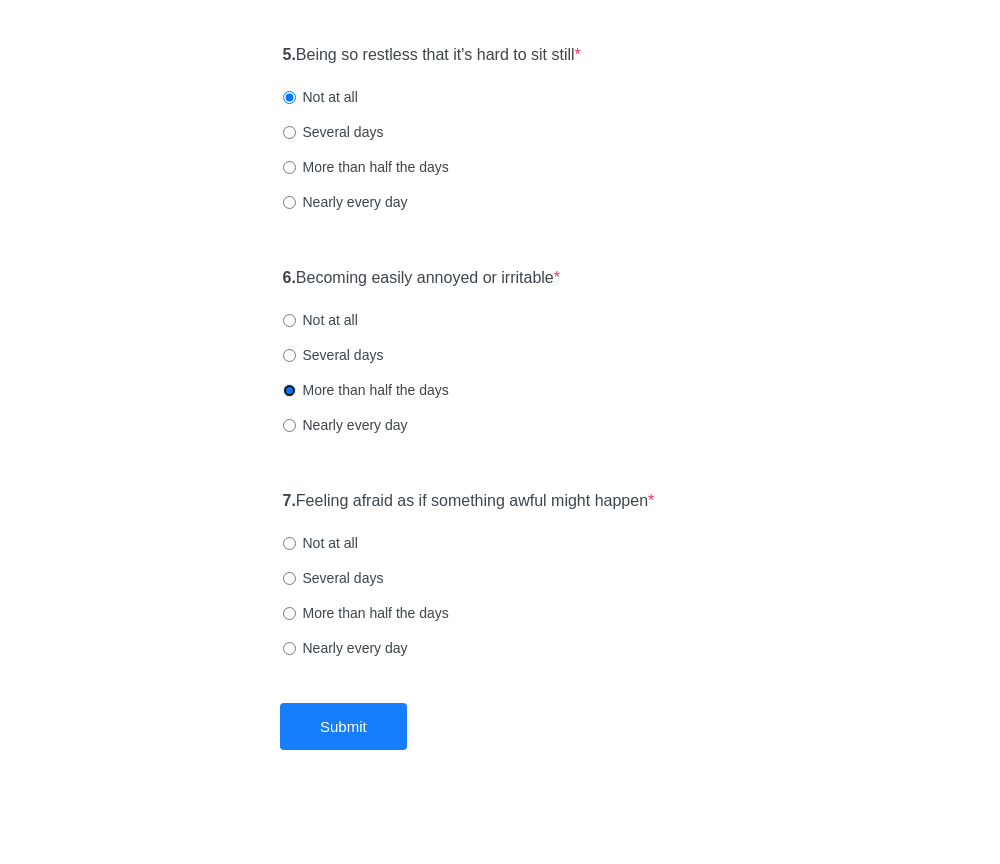 scroll, scrollTop: 1139, scrollLeft: 0, axis: vertical 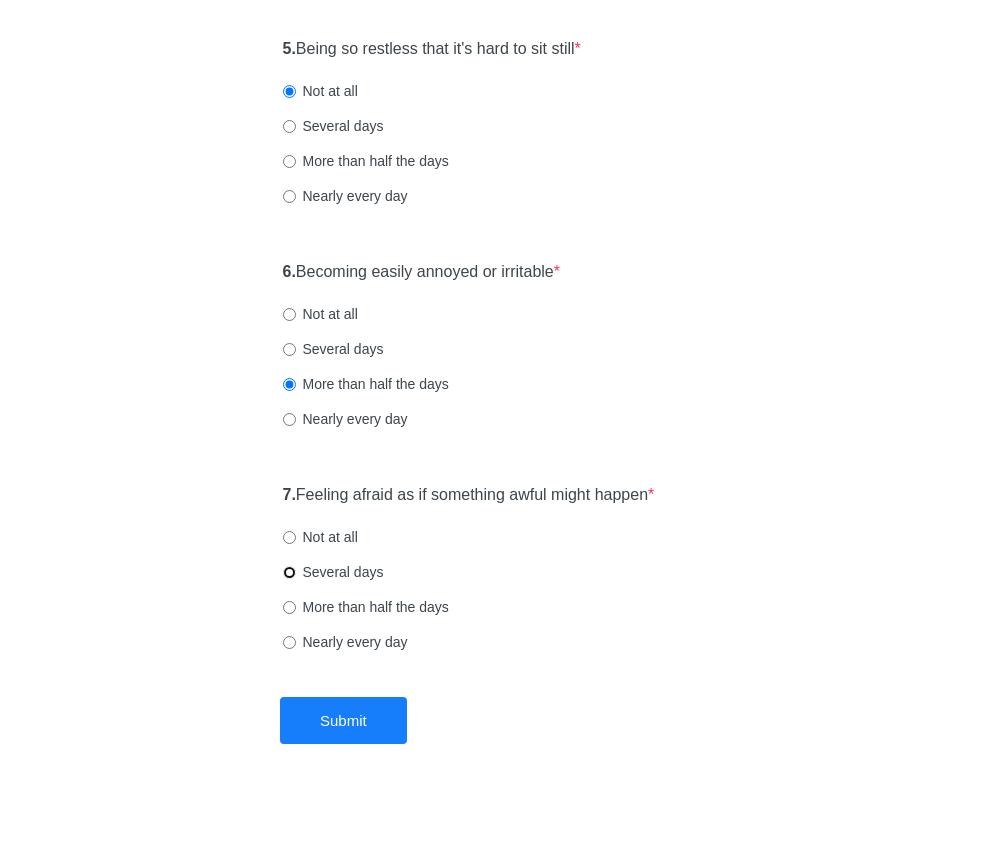 click on "Several days" at bounding box center (289, 572) 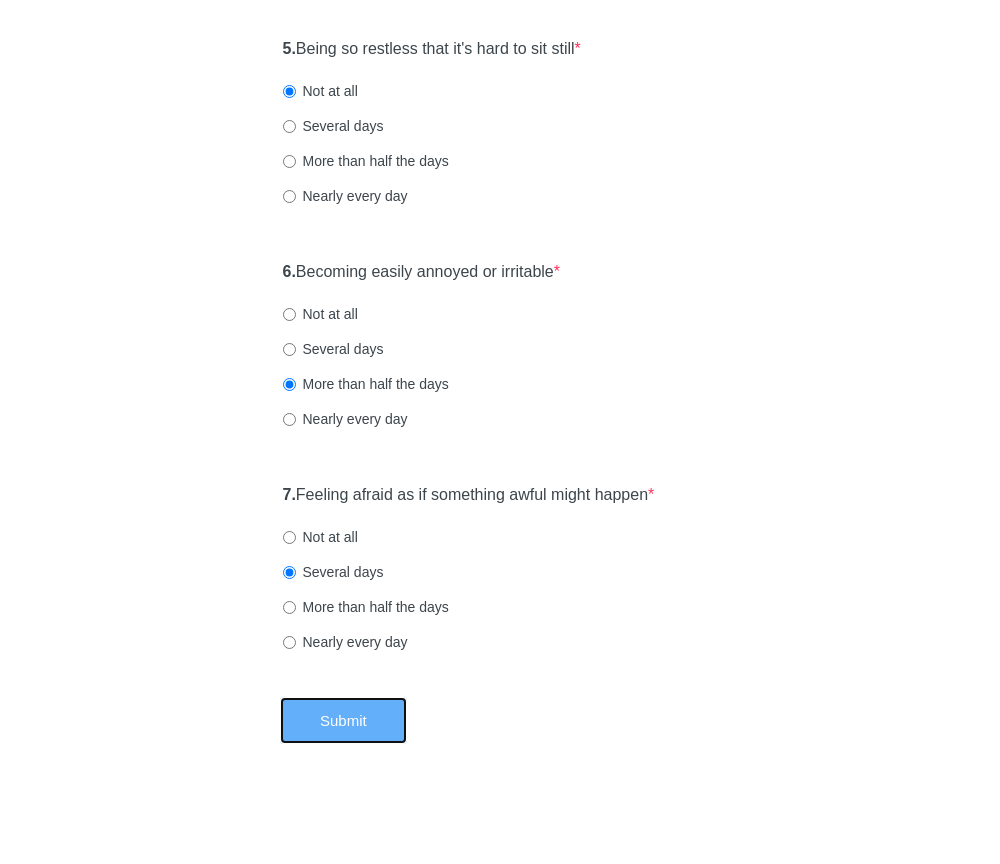 click on "Submit" at bounding box center (343, 720) 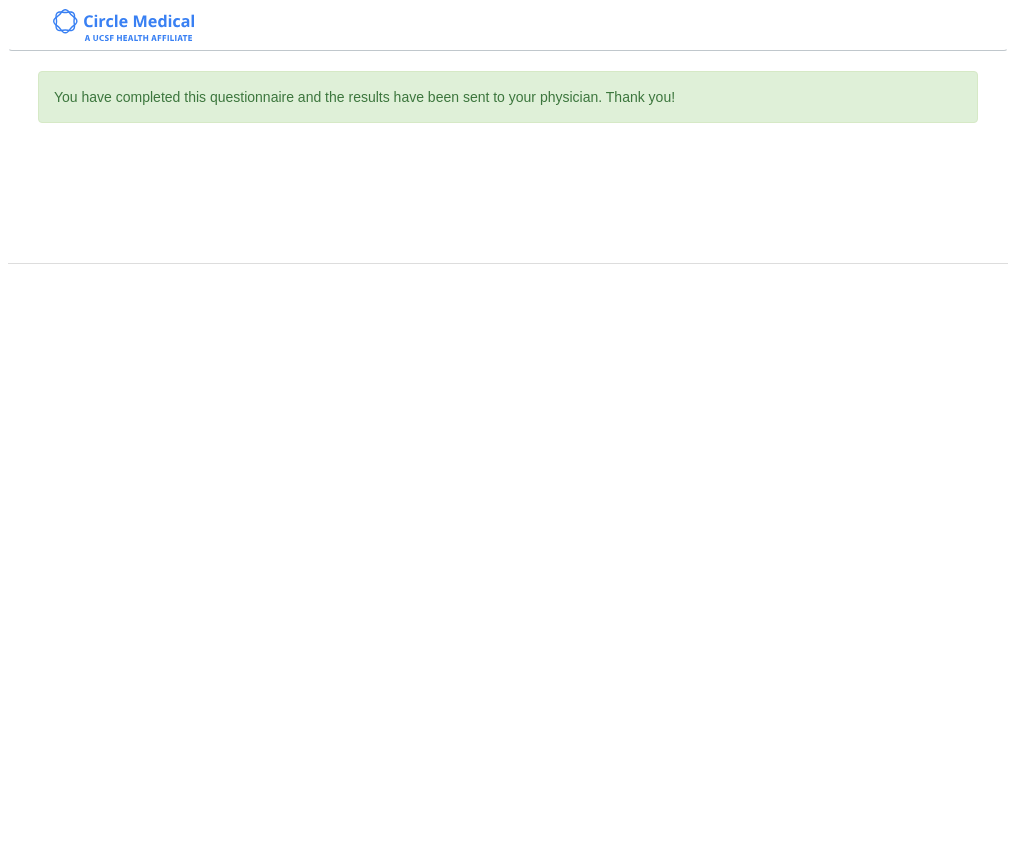 scroll, scrollTop: 0, scrollLeft: 0, axis: both 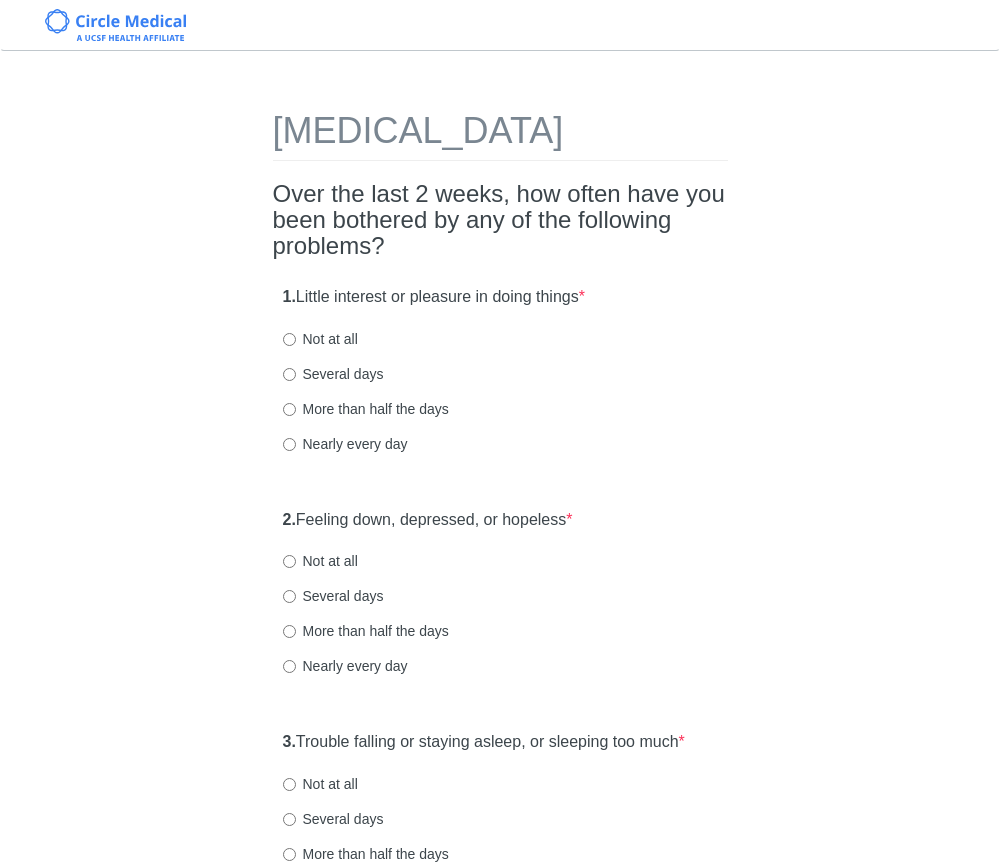 click on "Over the last 2 weeks, how often have you been bothered by any of the following problems?" at bounding box center [500, 220] 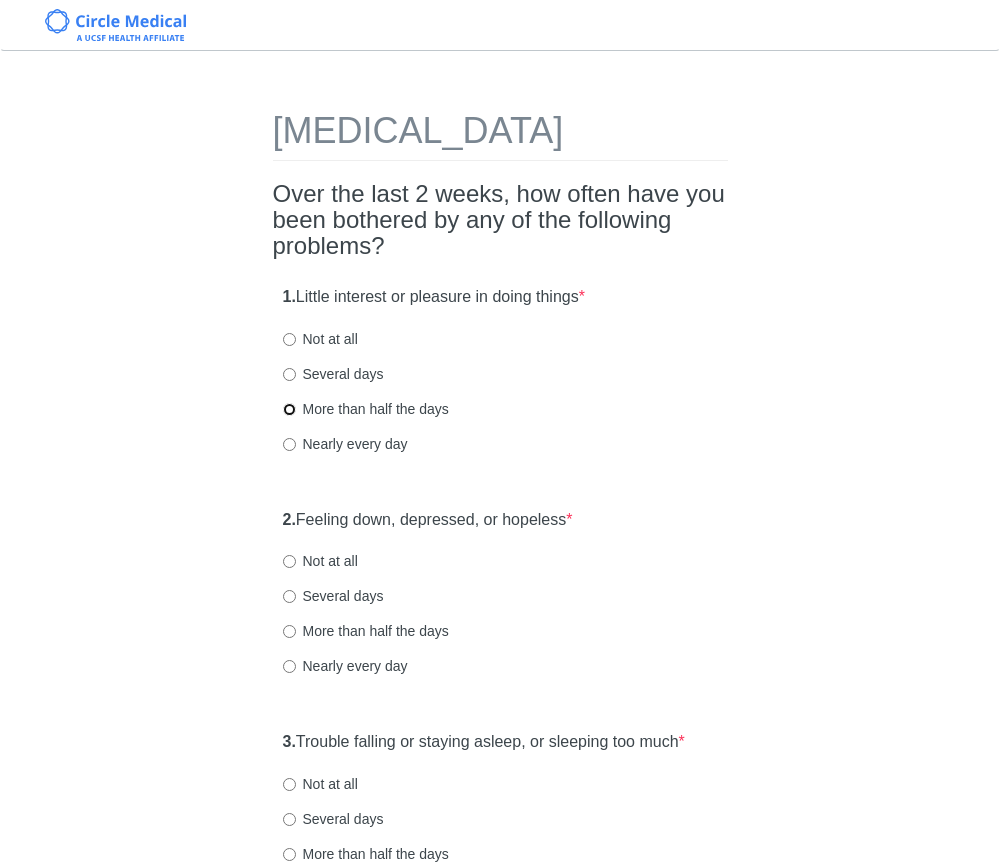 click on "More than half the days" at bounding box center (289, 409) 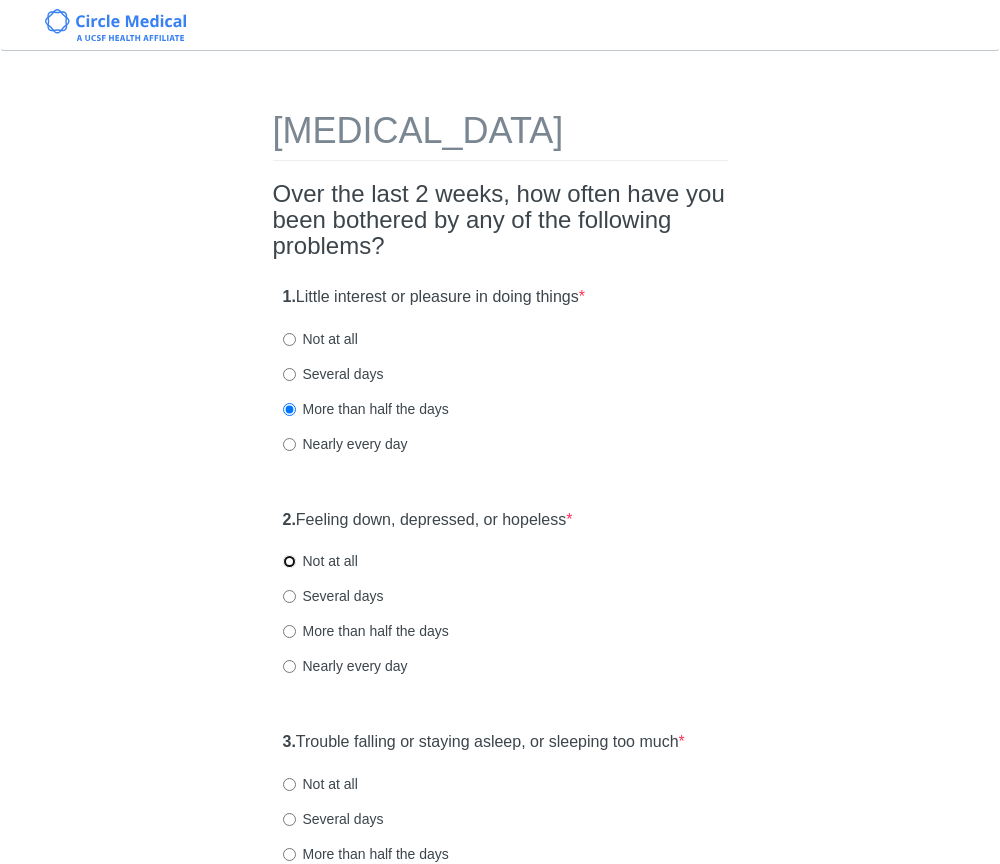 click on "Not at all" at bounding box center [289, 561] 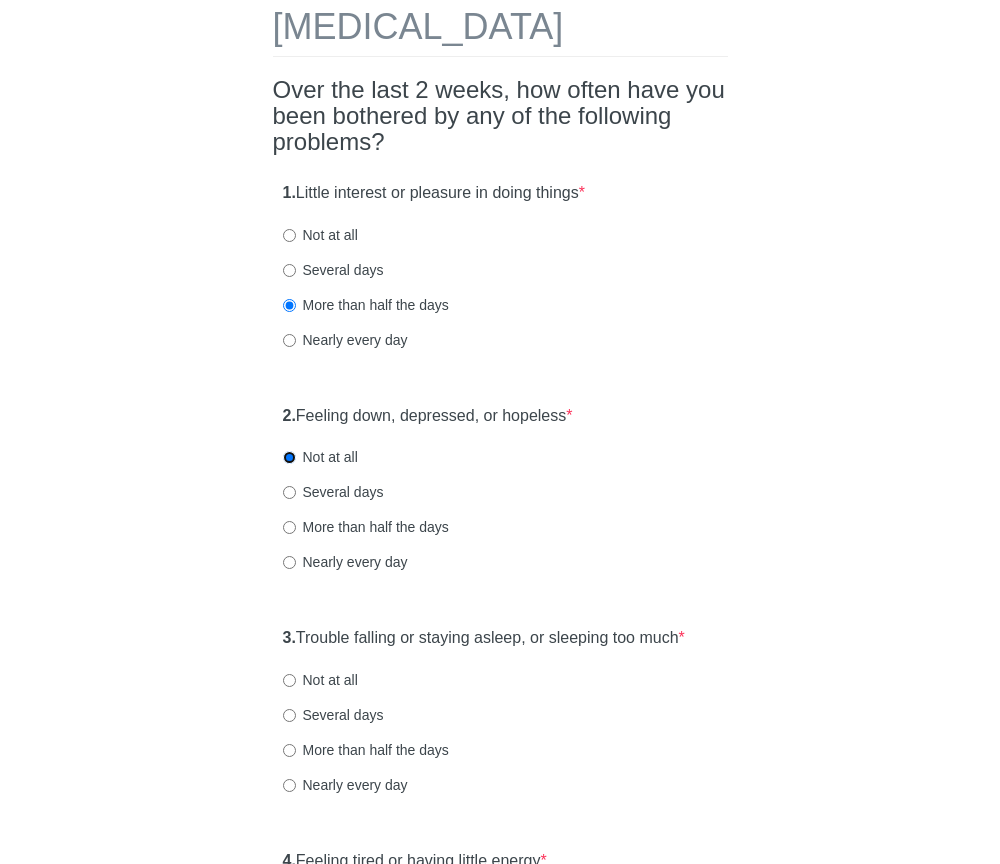 scroll, scrollTop: 106, scrollLeft: 0, axis: vertical 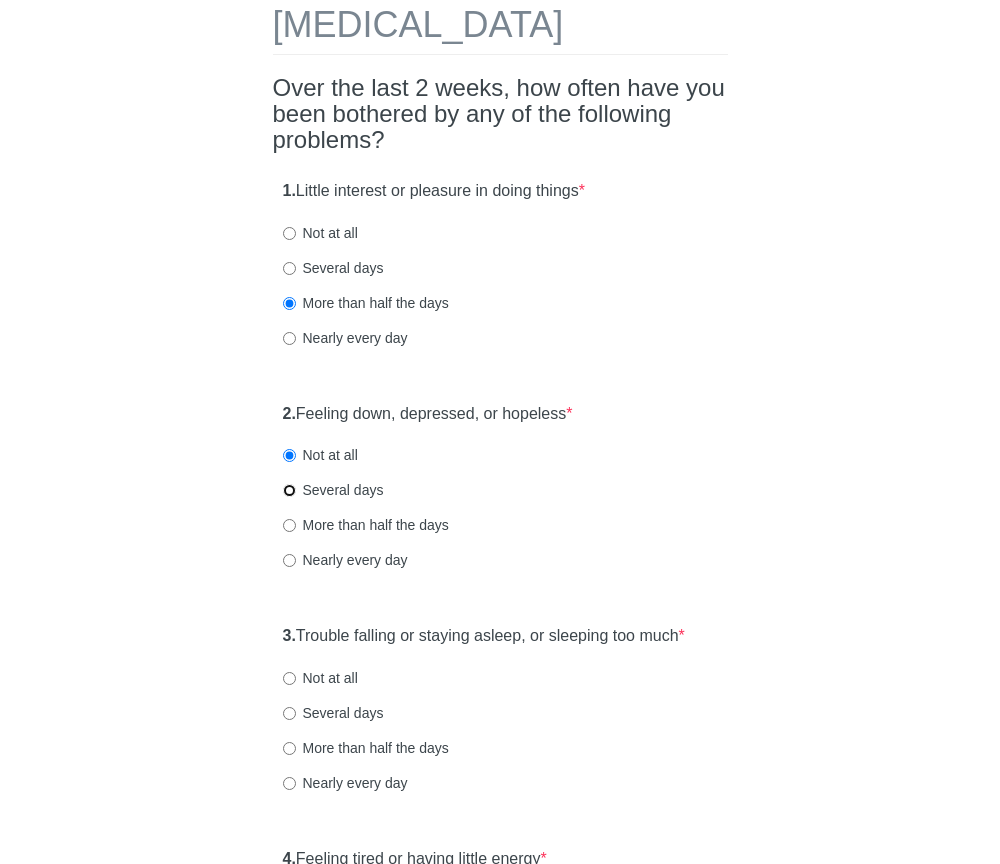 click on "Several days" at bounding box center (289, 490) 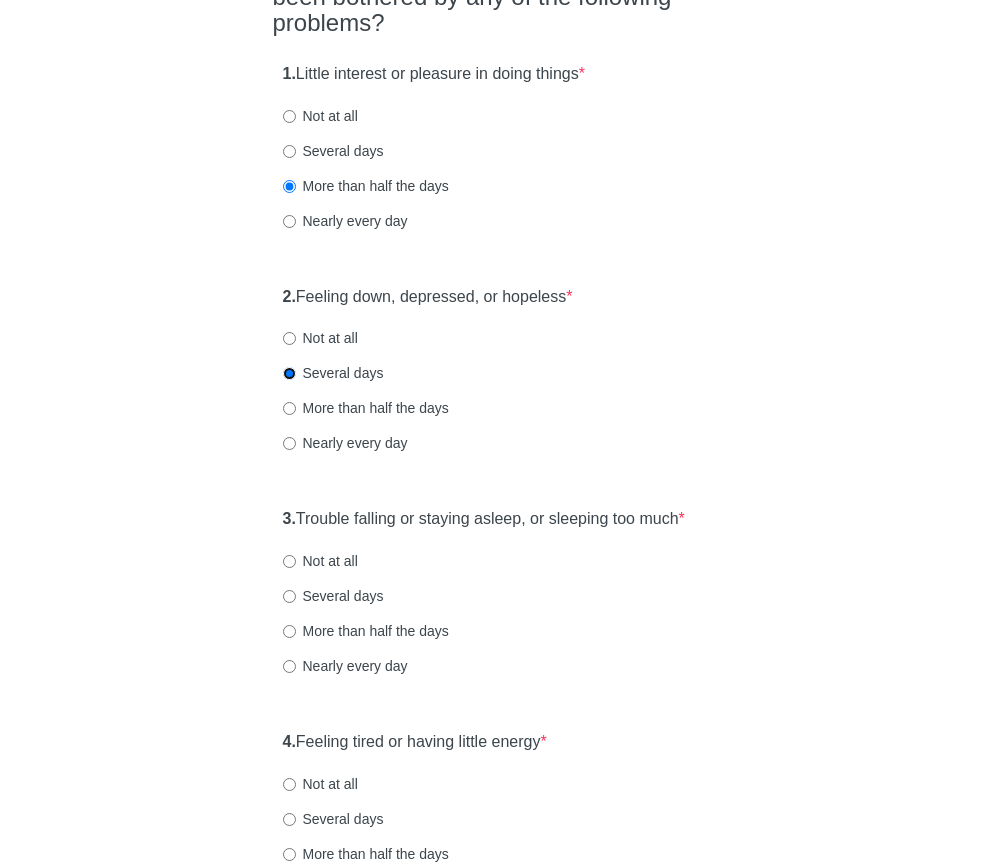 scroll, scrollTop: 231, scrollLeft: 0, axis: vertical 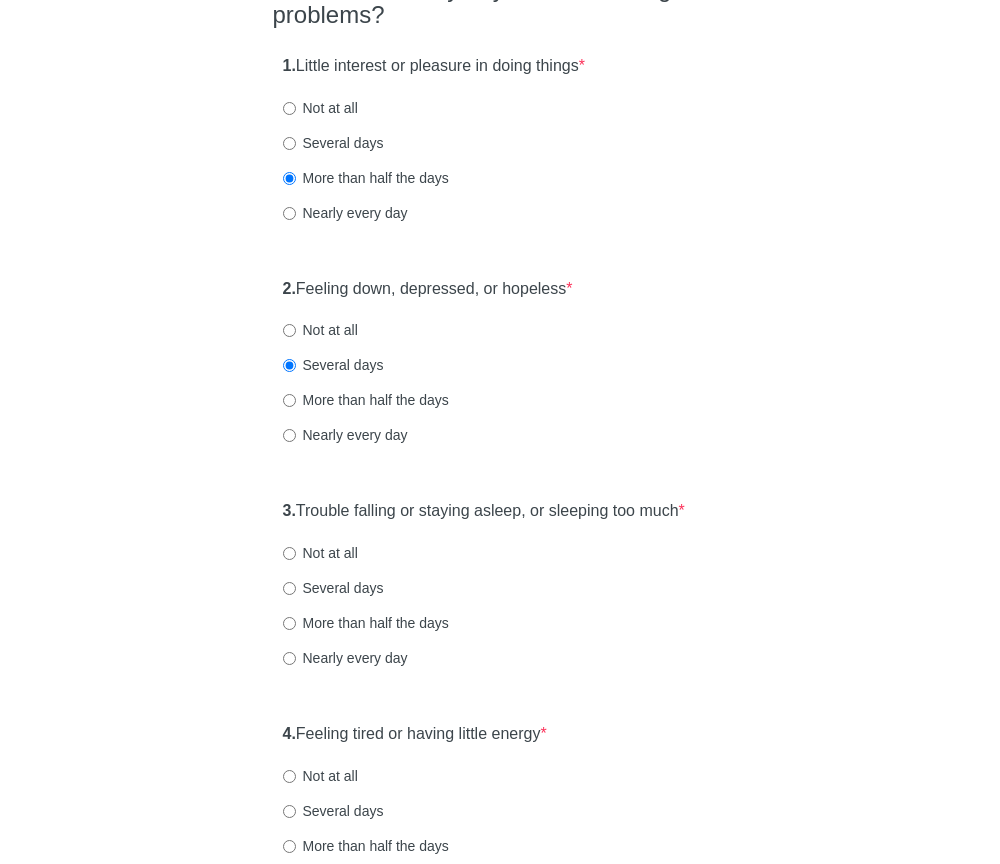 click on "Nearly every day" at bounding box center [345, 658] 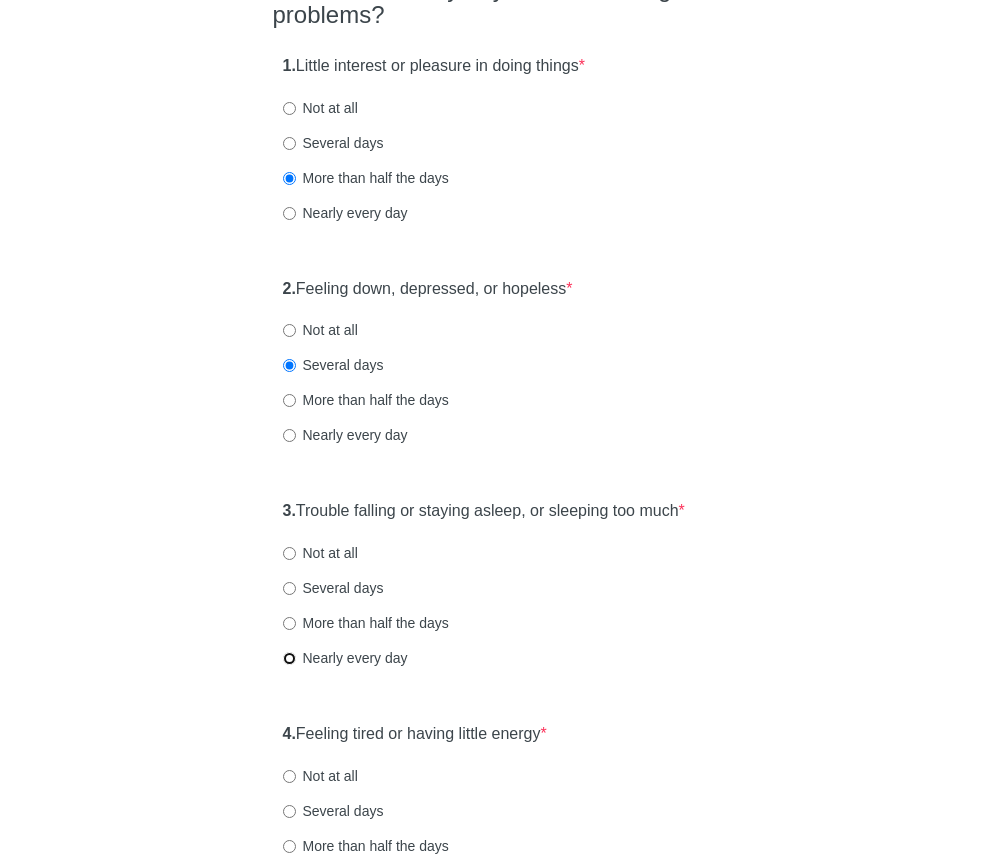 radio on "true" 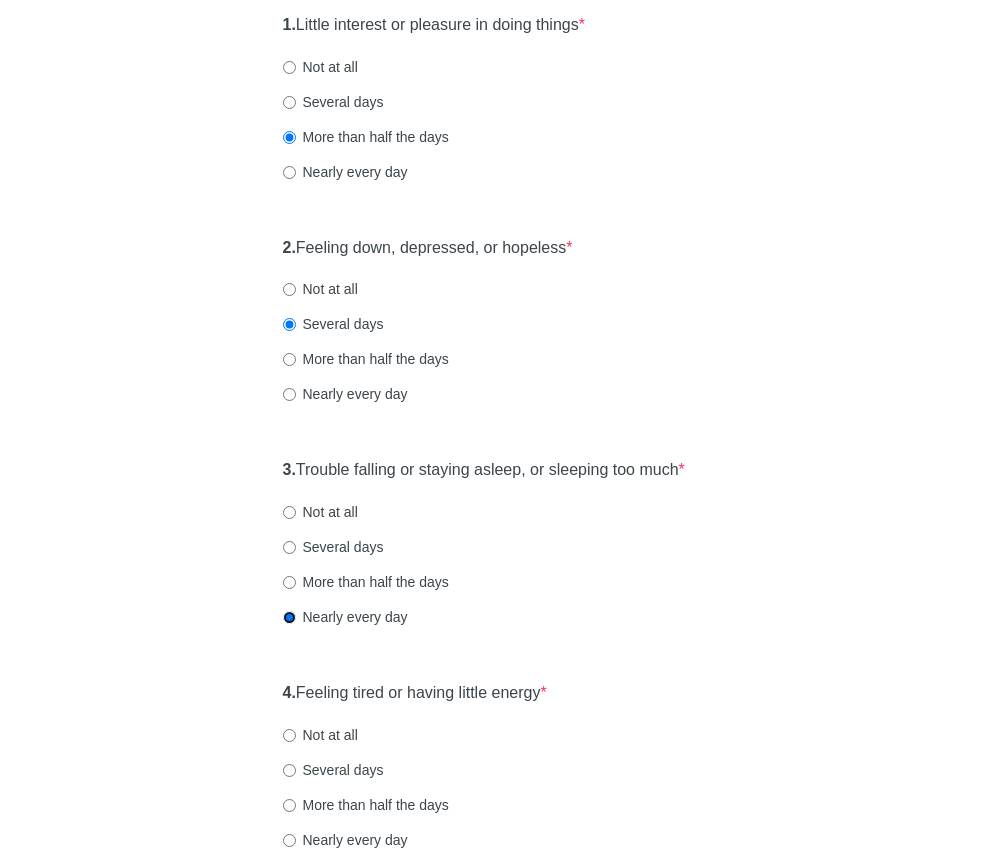 scroll, scrollTop: 512, scrollLeft: 0, axis: vertical 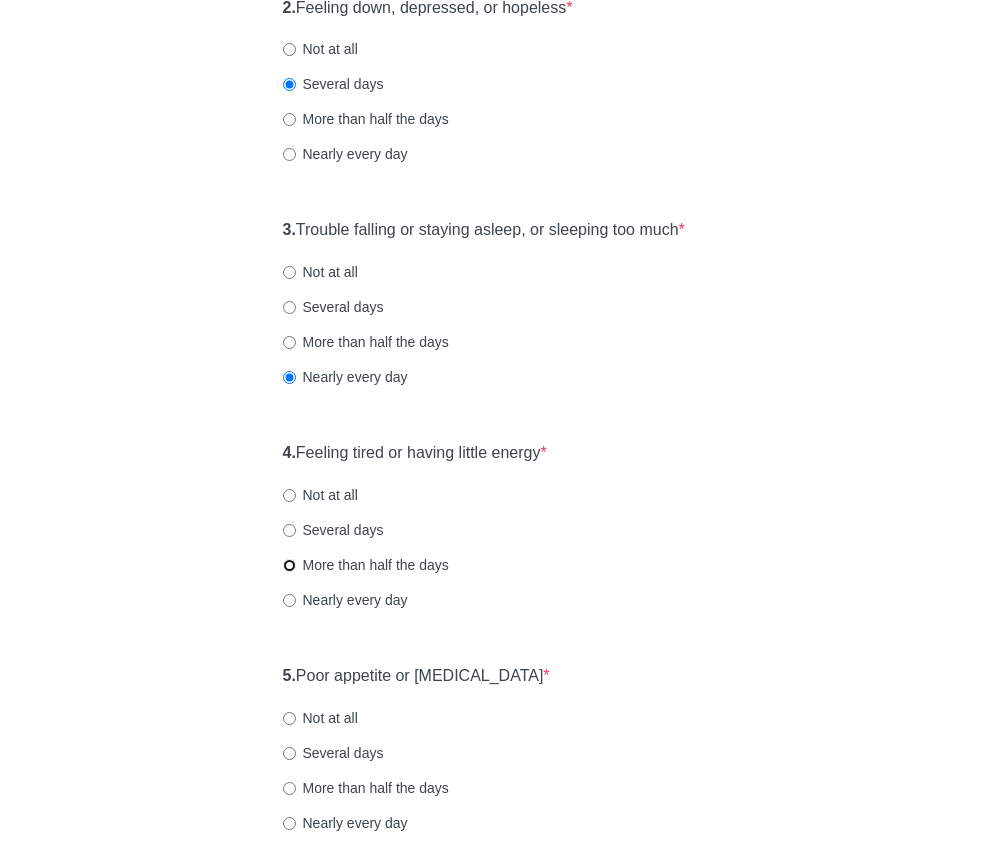 click on "More than half the days" at bounding box center (289, 565) 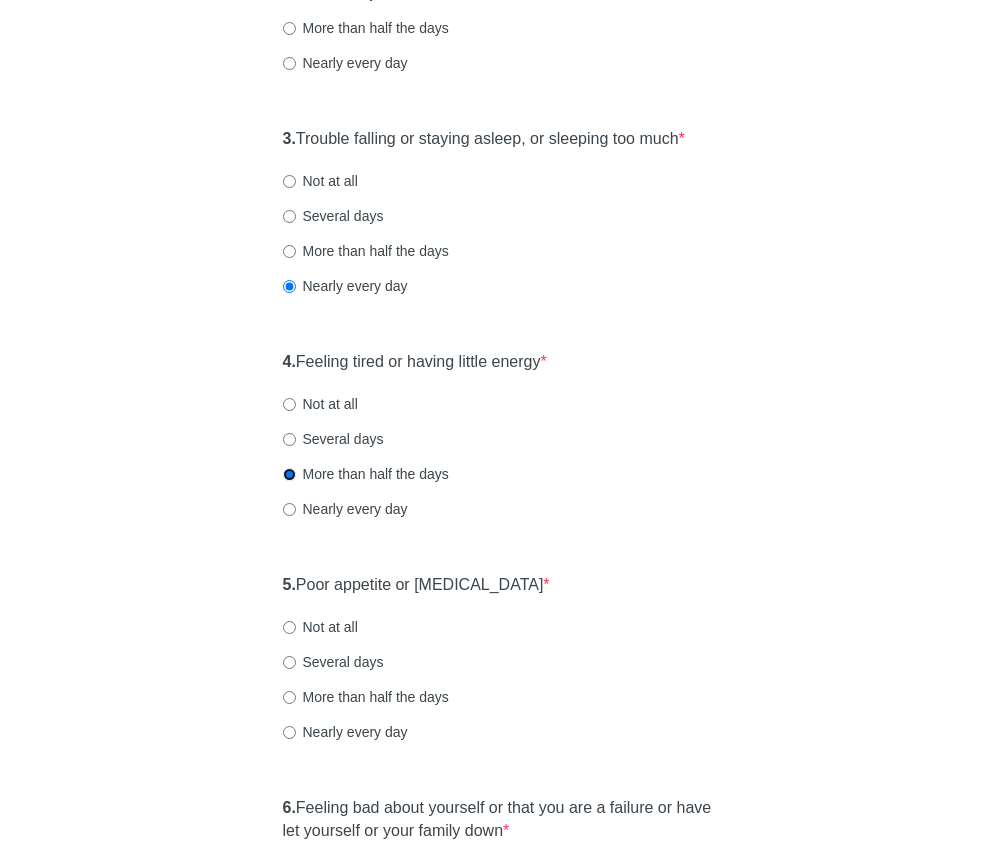 scroll, scrollTop: 685, scrollLeft: 0, axis: vertical 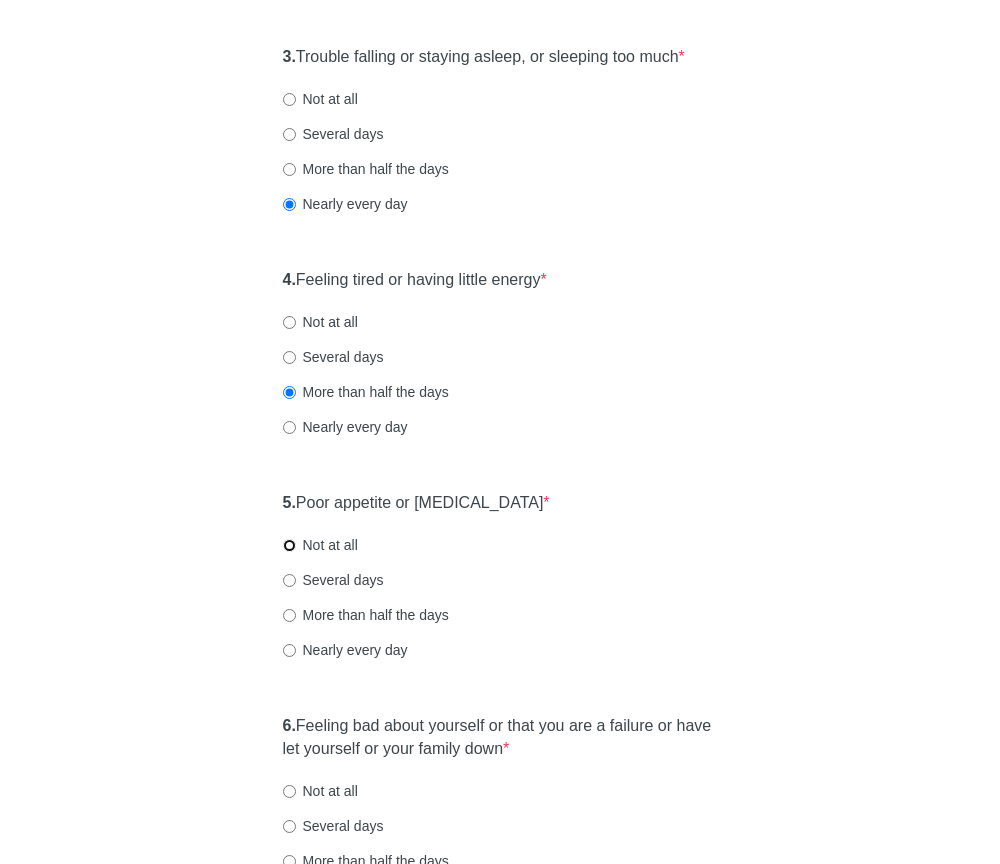 click on "Not at all" at bounding box center [289, 545] 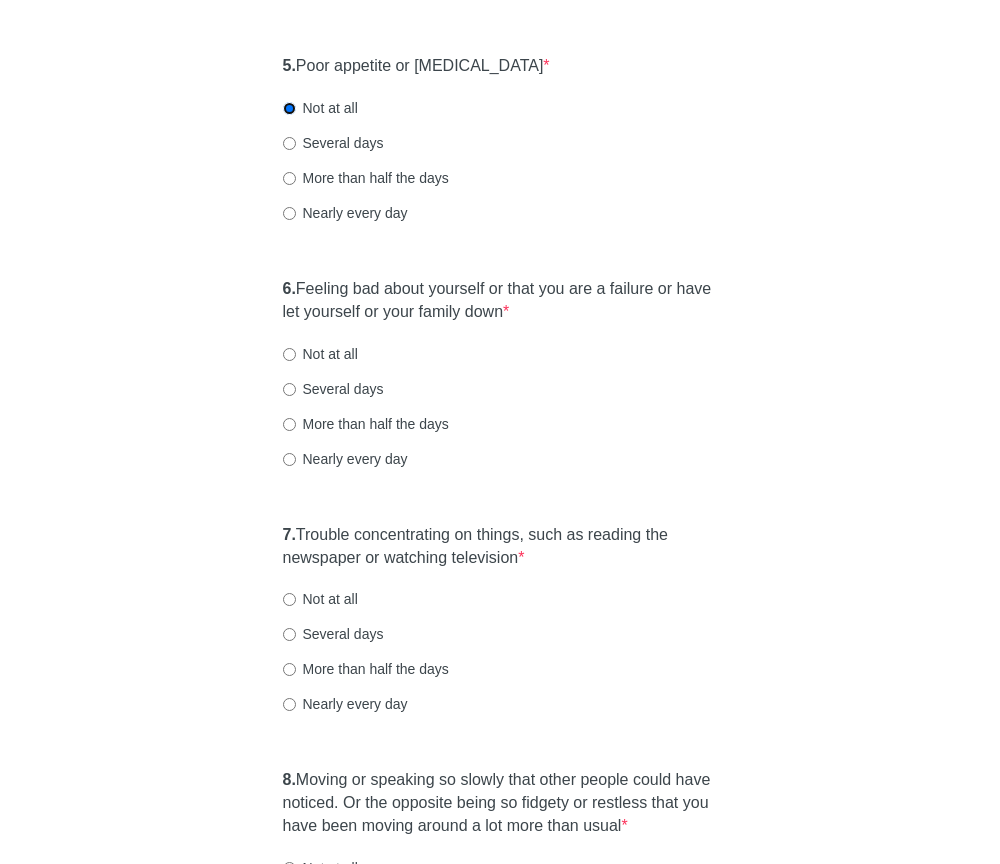 scroll, scrollTop: 1125, scrollLeft: 0, axis: vertical 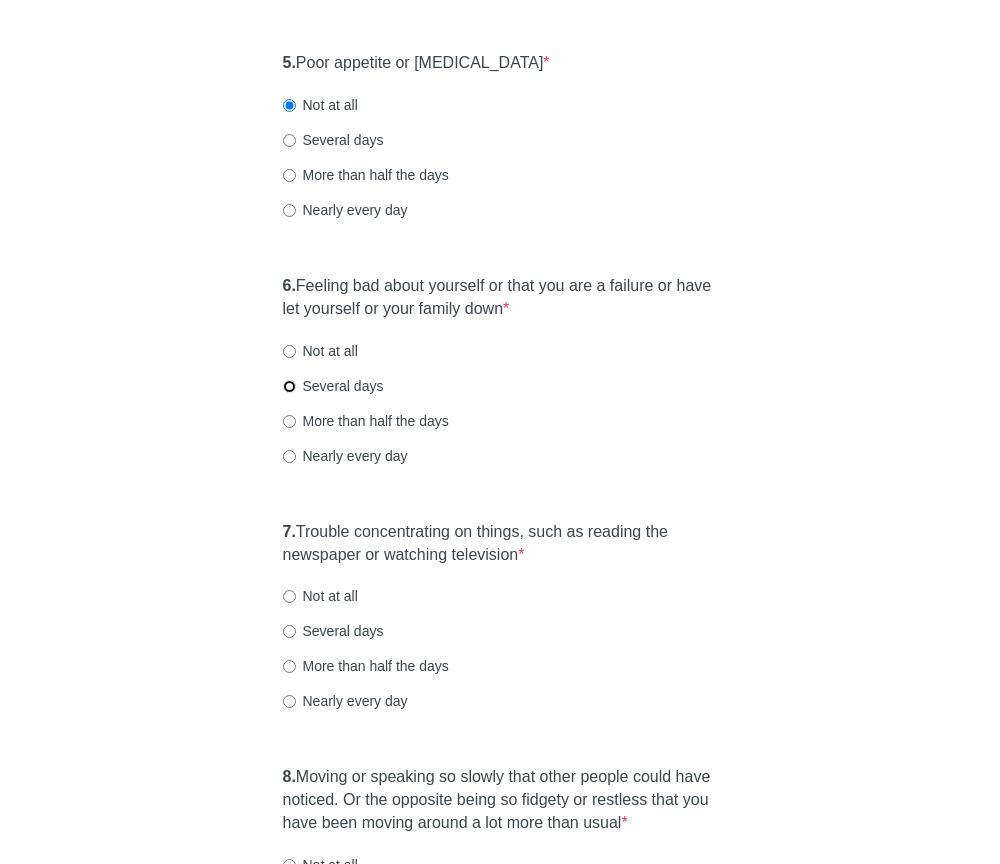 click on "Several days" at bounding box center (289, 386) 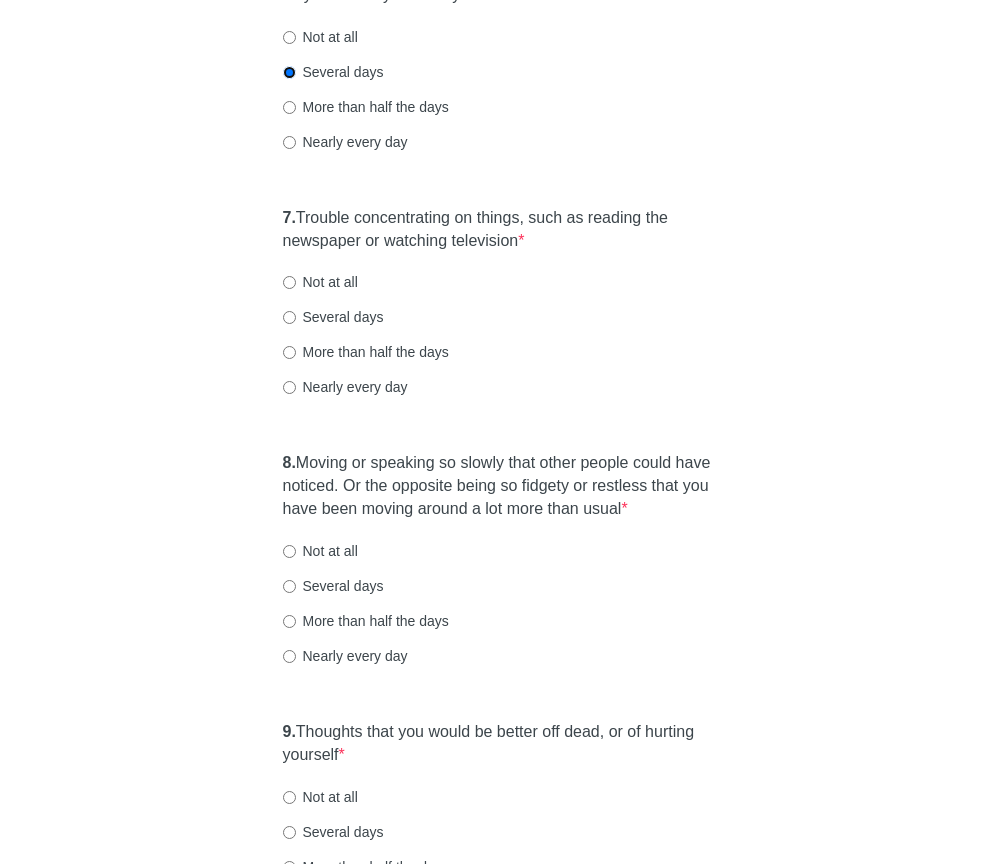 scroll, scrollTop: 1440, scrollLeft: 0, axis: vertical 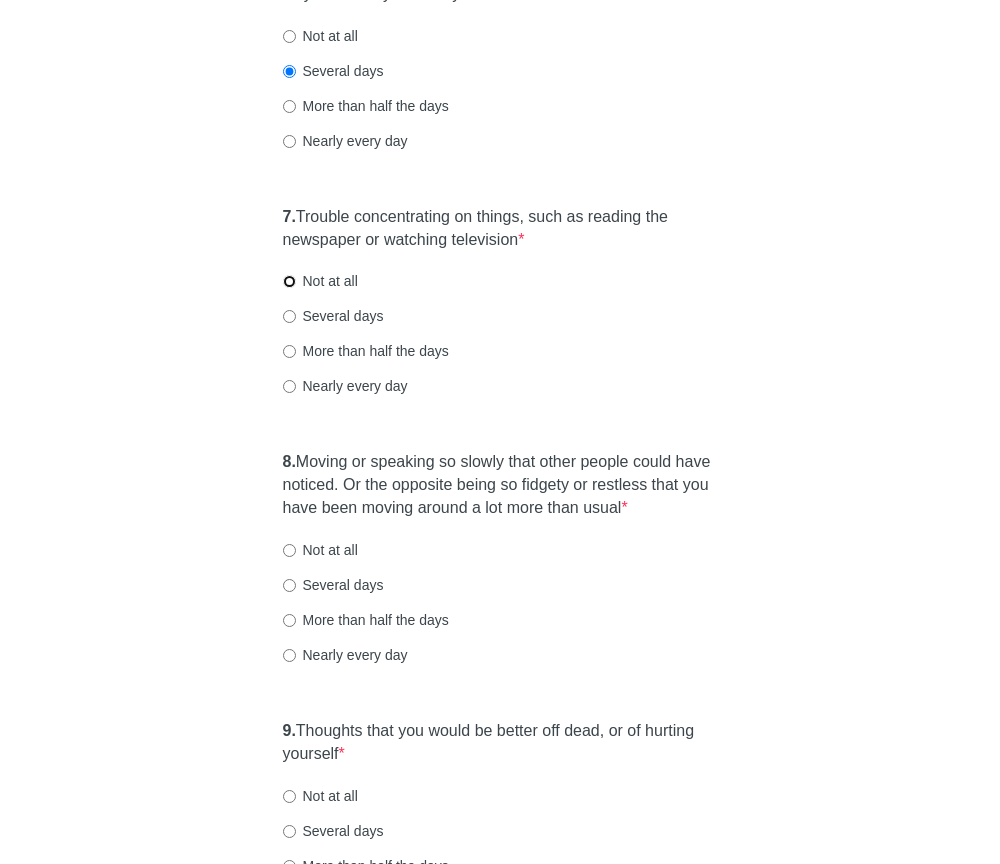 click on "Not at all" at bounding box center (289, 281) 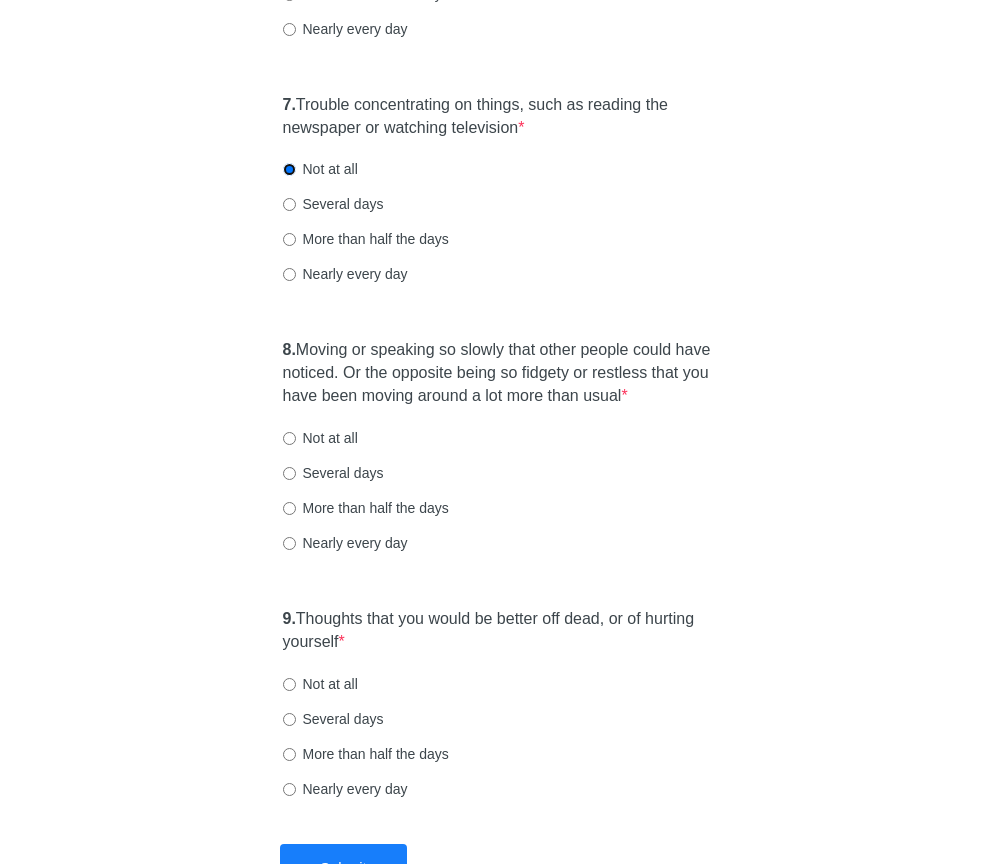 scroll, scrollTop: 1585, scrollLeft: 0, axis: vertical 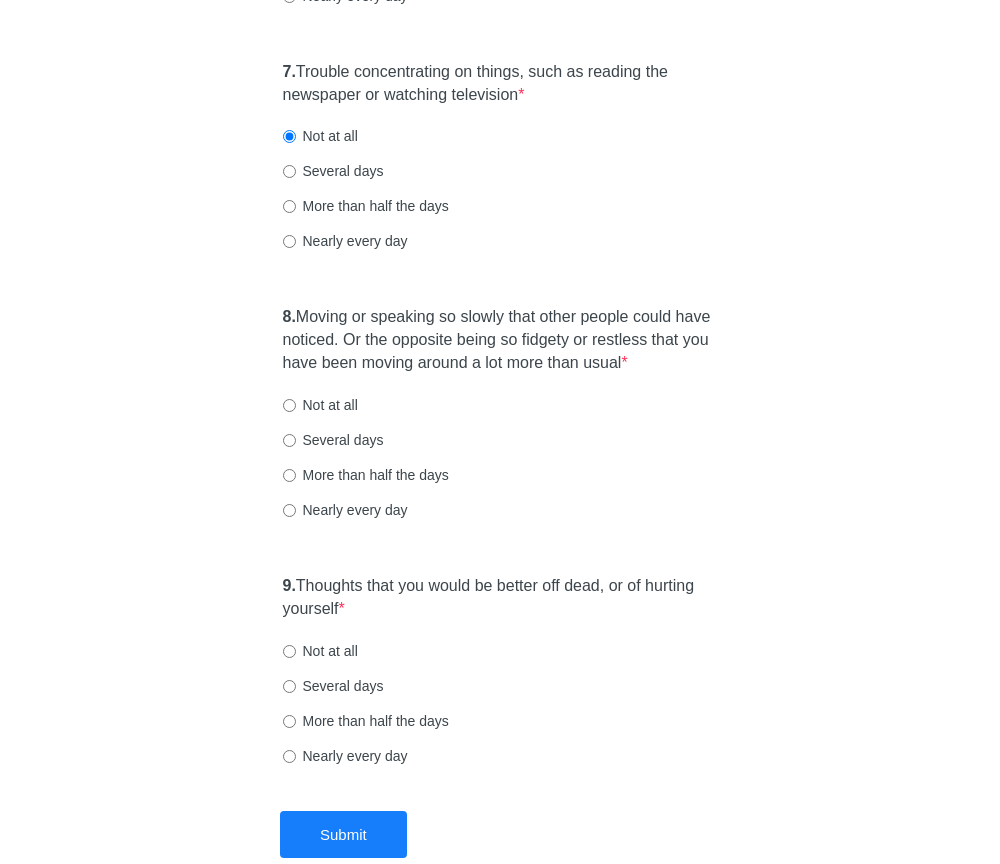 click on "Several days" at bounding box center (333, 440) 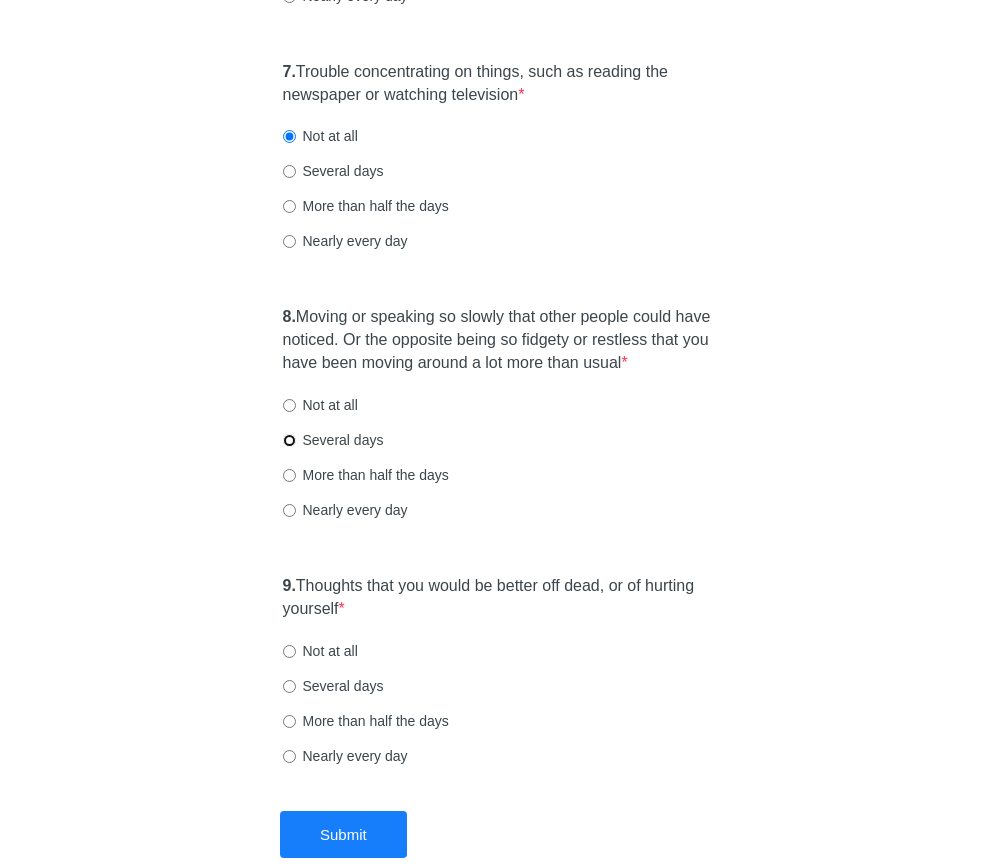 click on "Several days" at bounding box center [289, 440] 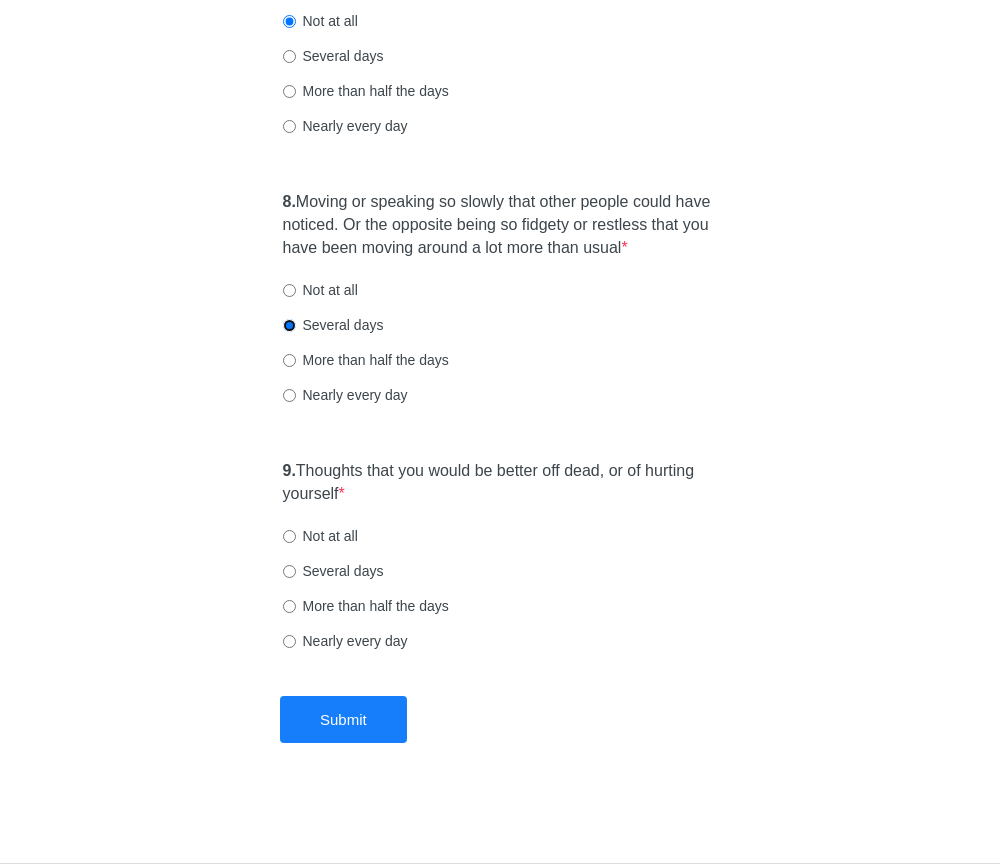 scroll, scrollTop: 1720, scrollLeft: 0, axis: vertical 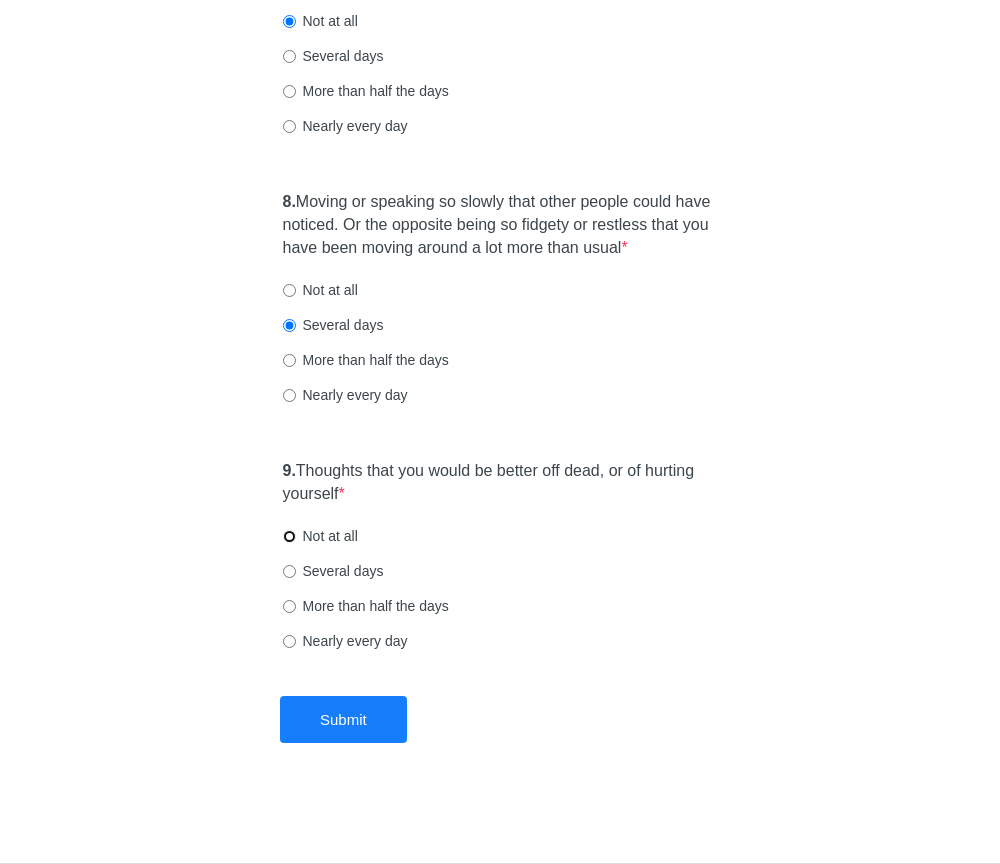click on "Not at all" at bounding box center [289, 536] 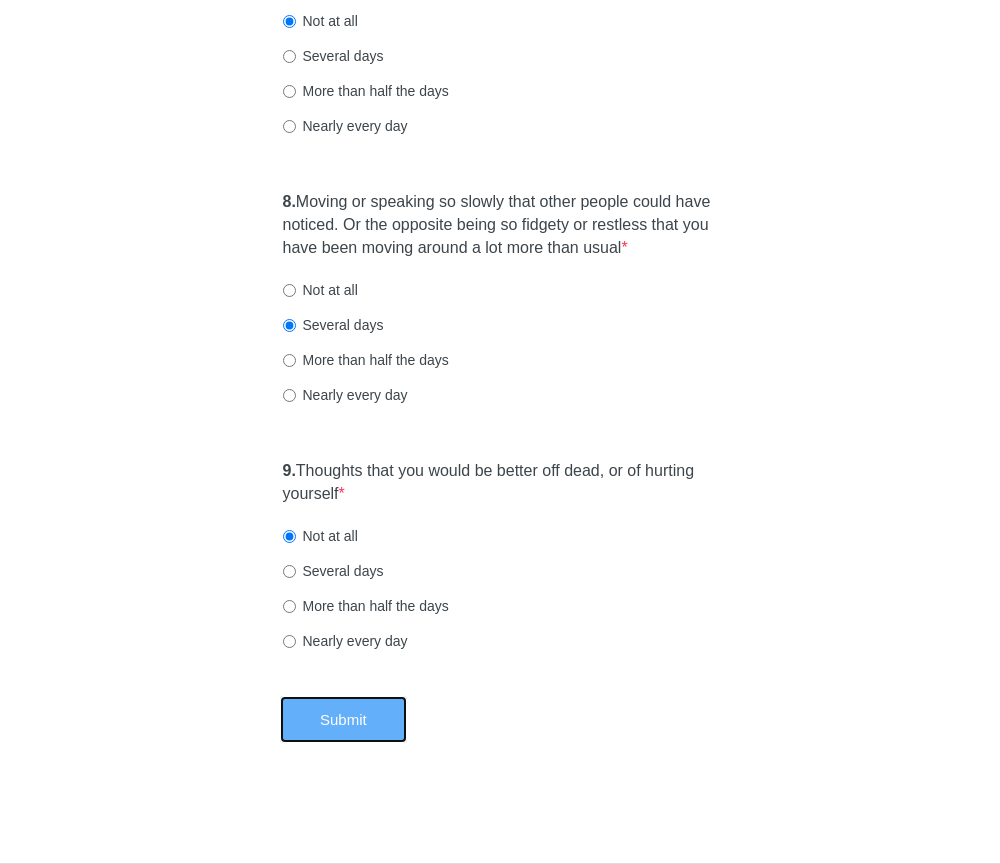 click on "Submit" at bounding box center [343, 719] 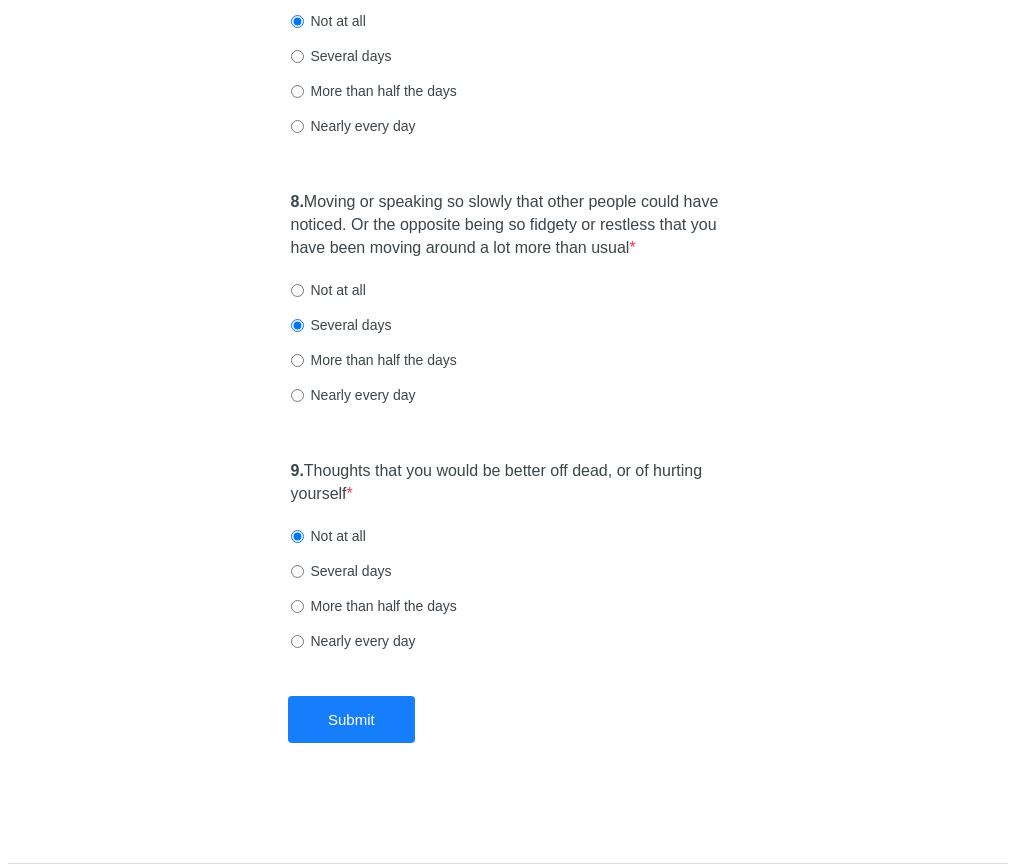 scroll, scrollTop: 0, scrollLeft: 0, axis: both 